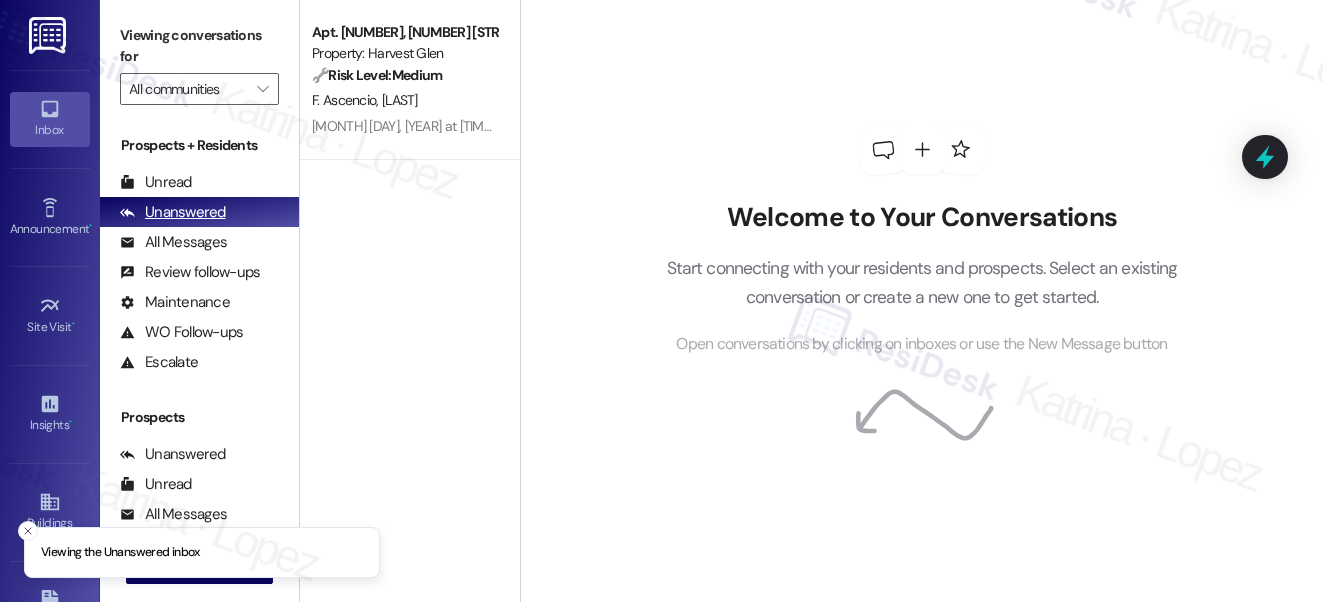 scroll, scrollTop: 0, scrollLeft: 0, axis: both 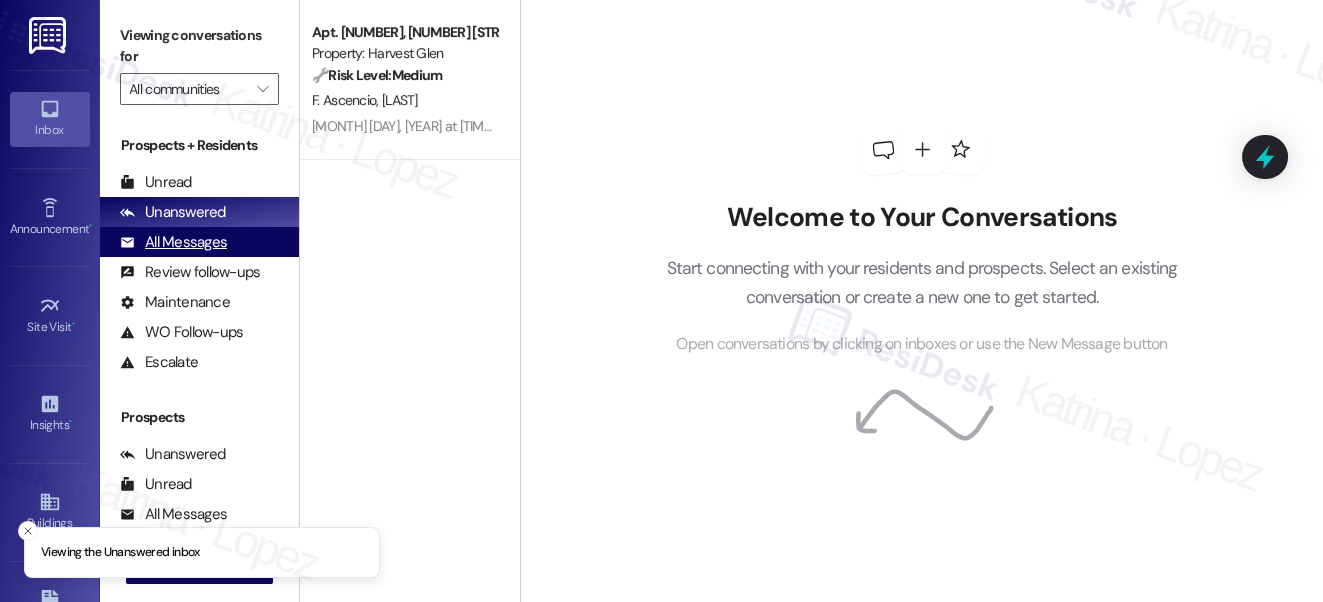 click on "All Messages" at bounding box center [173, 242] 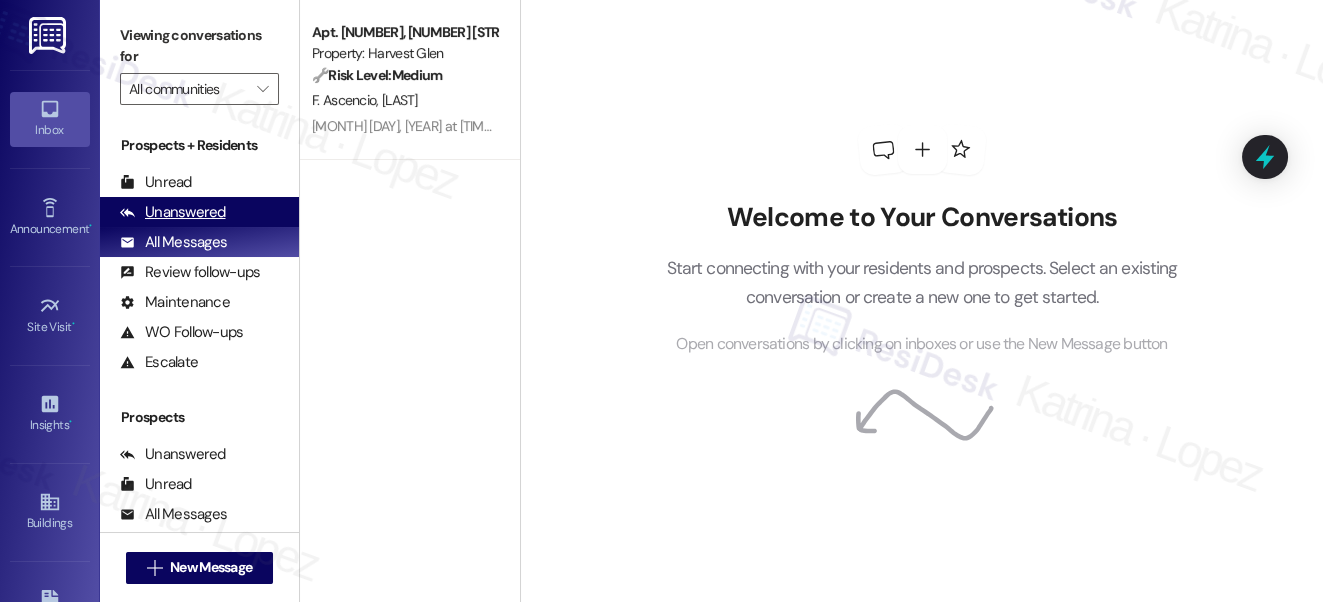 click on "Unanswered (0)" at bounding box center [199, 212] 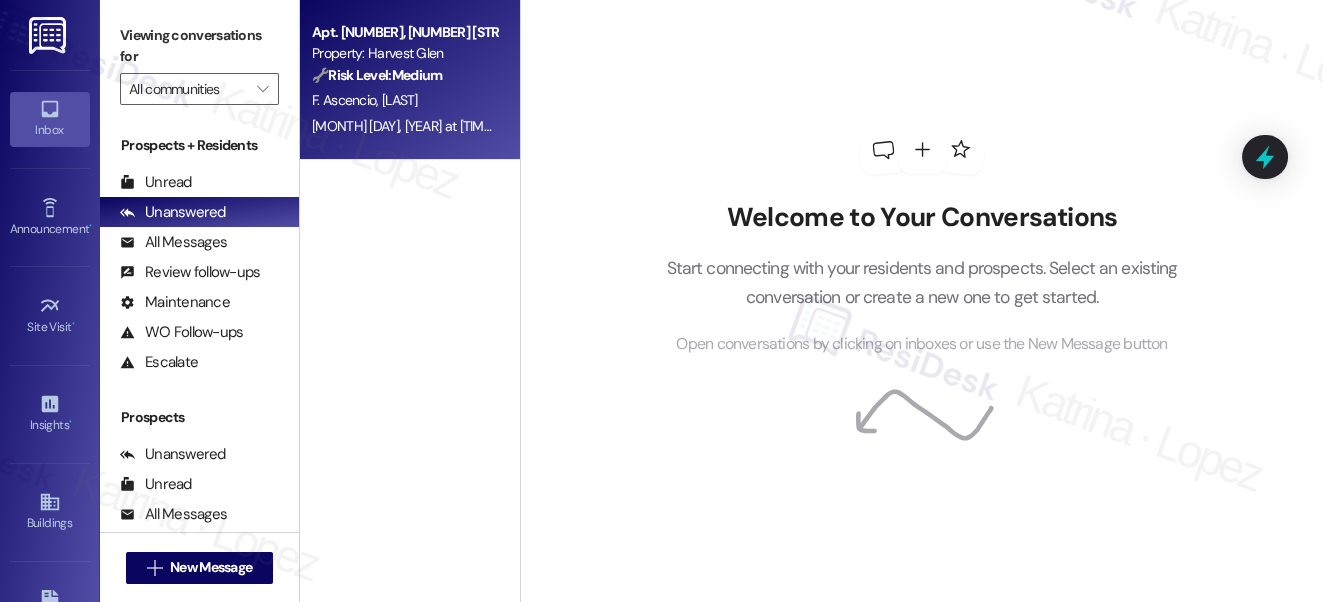 click on "Apt. [NUMBER], [NUMBER] [STREET] Property: Harvest Glen 🔧  Risk Level:  Medium The resident is inquiring about payment options and the availability of Flex rent payments. This is a financial inquiry but does not indicate an urgent financial concern or dispute. The question about Flex being discontinued is a routine inquiry. [LAST] [LAST] [MONTH] [DAY], [YEAR] at [TIME]: Okay also is flex no longer an option to split rent does it have to be in full for future rent [MONTH] [DAY], [YEAR] at [TIME]: Okay also is flex no longer an option to split rent does it have to be in full for future rent" at bounding box center [410, 80] 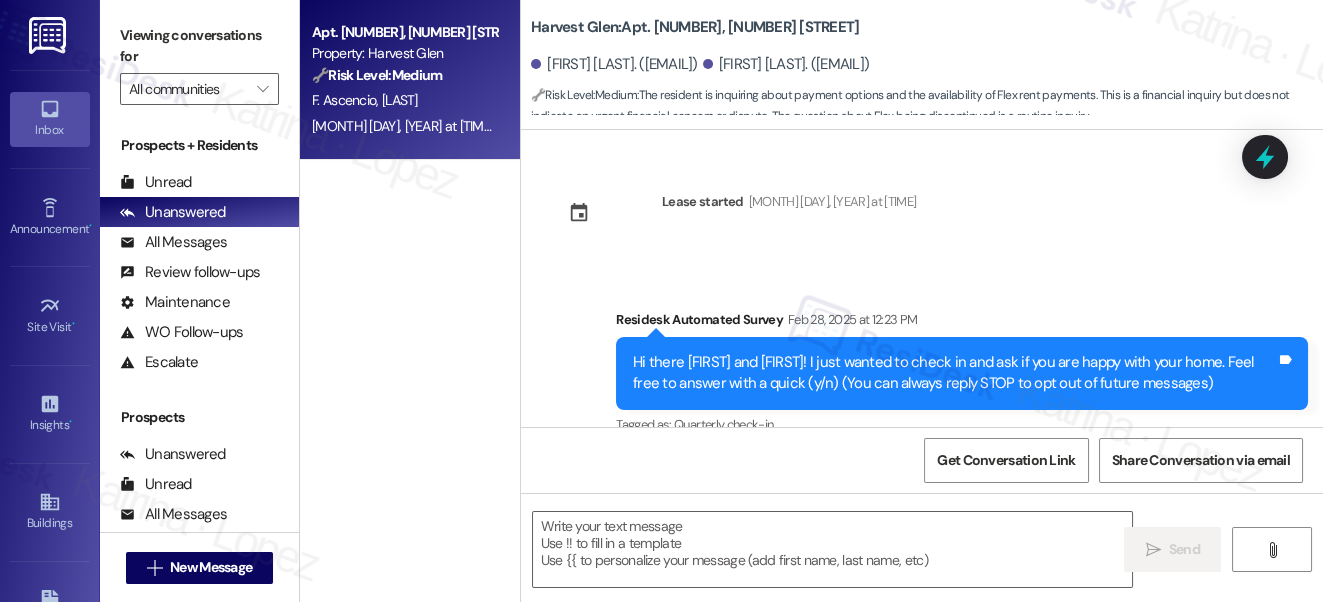 scroll, scrollTop: 10270, scrollLeft: 0, axis: vertical 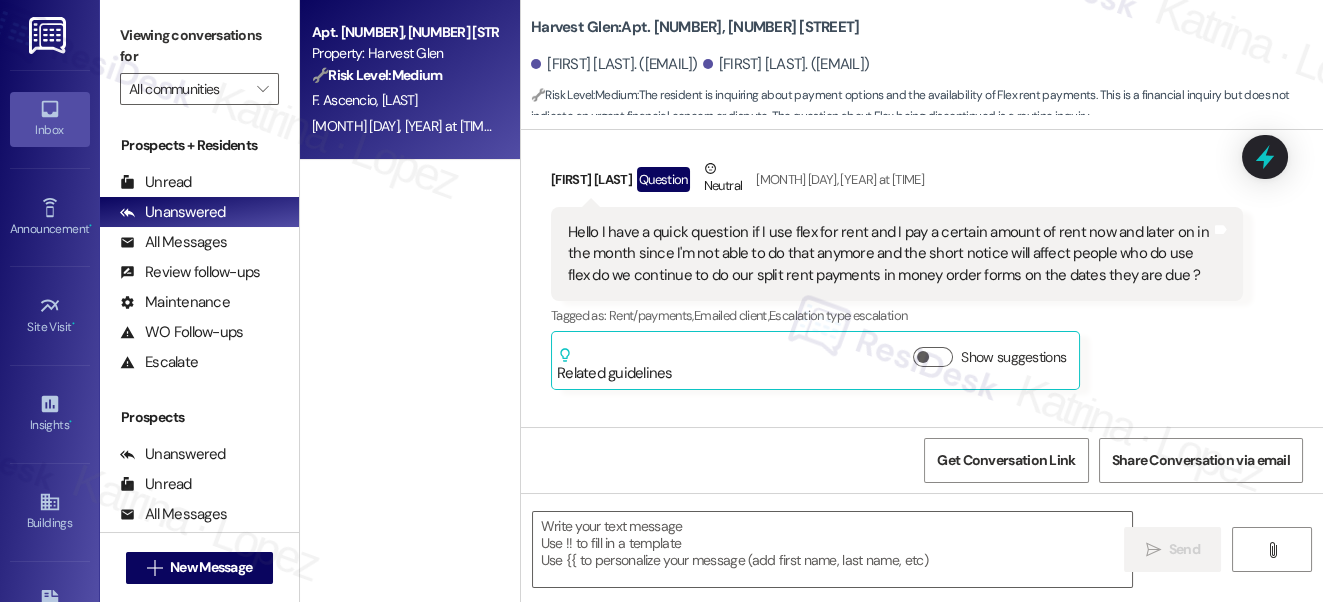 click on "Okay also is flex no longer an option to split rent does it have to be in full for future rent  Tags and notes" at bounding box center [850, 922] 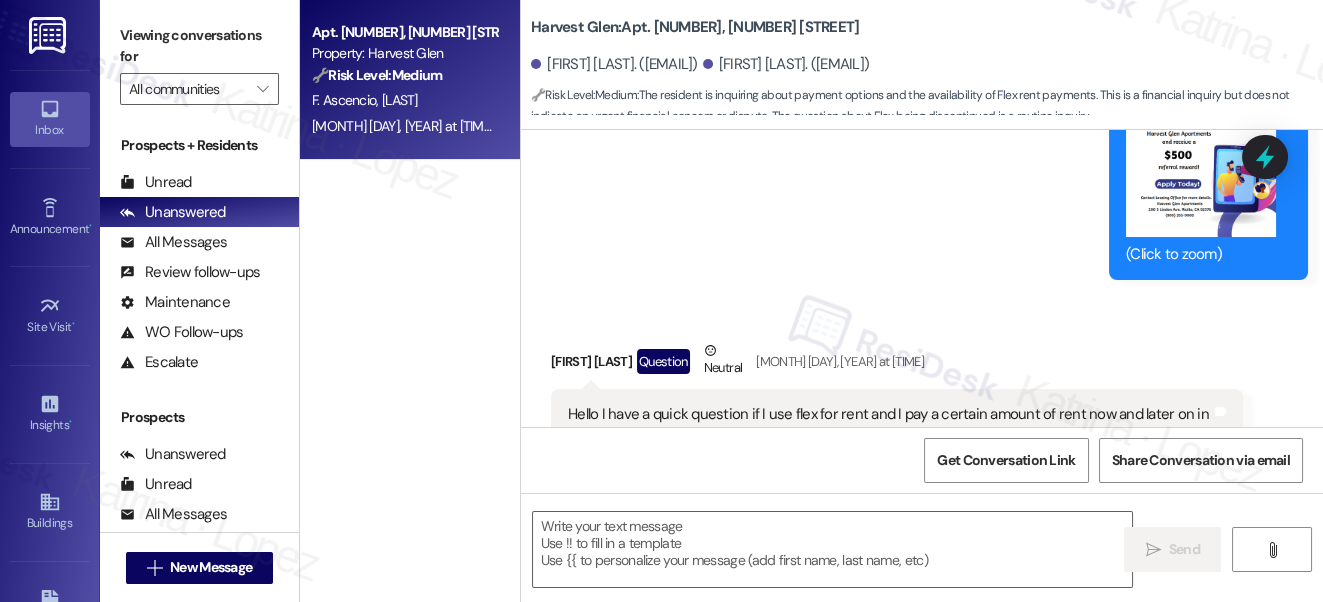 scroll, scrollTop: 10270, scrollLeft: 0, axis: vertical 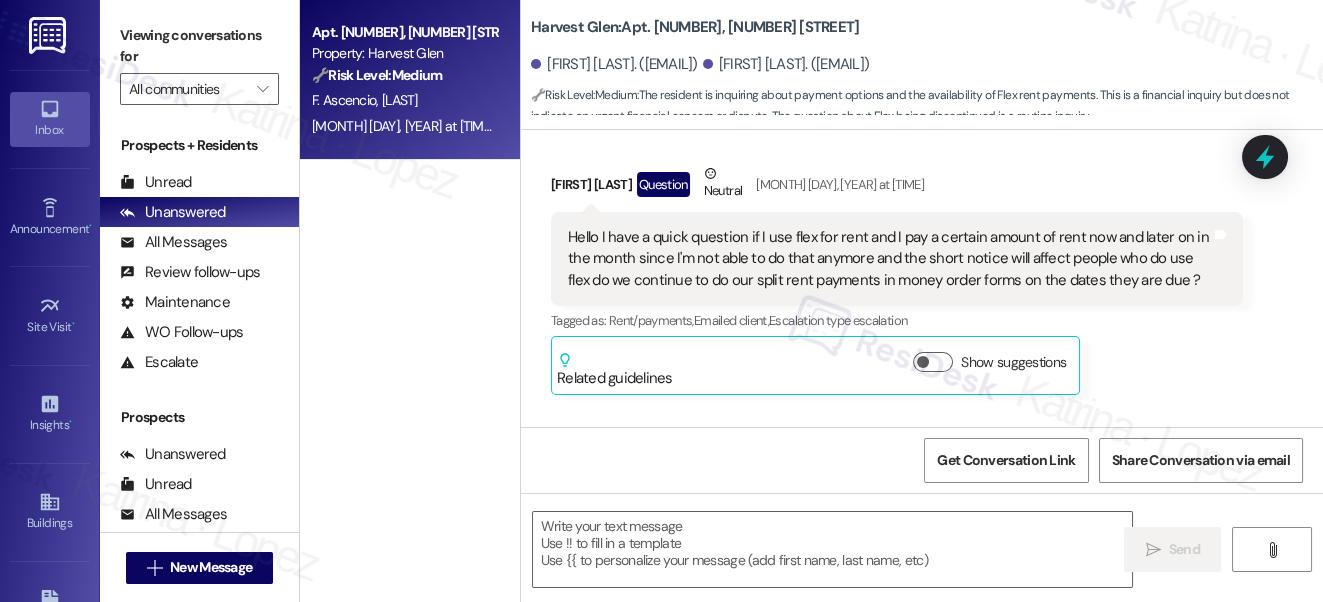 drag, startPoint x: 799, startPoint y: 146, endPoint x: 914, endPoint y: 143, distance: 115.03912 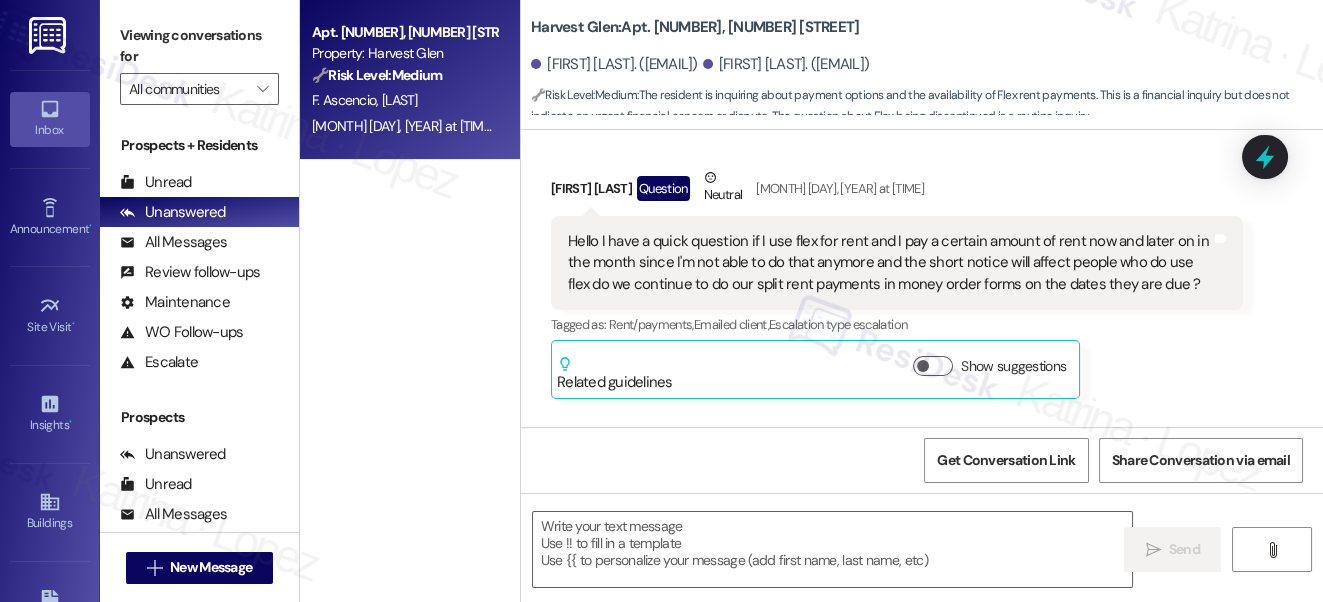 click on "[ResiDesk Escalation] (Low risk) - Action Needed (Can they split payment in money order) with Harvest Glen: Apt. [NUMBER], [NUMBER] [STREET] ([NUMBER])" at bounding box center [952, 735] 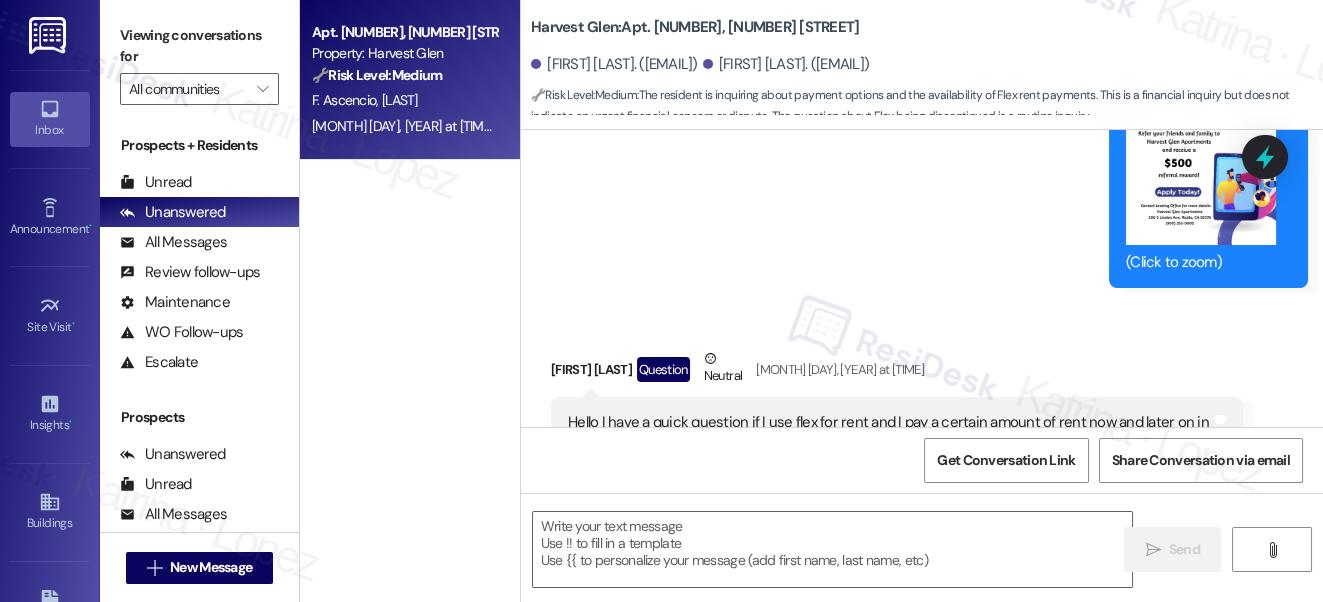 scroll, scrollTop: 10270, scrollLeft: 0, axis: vertical 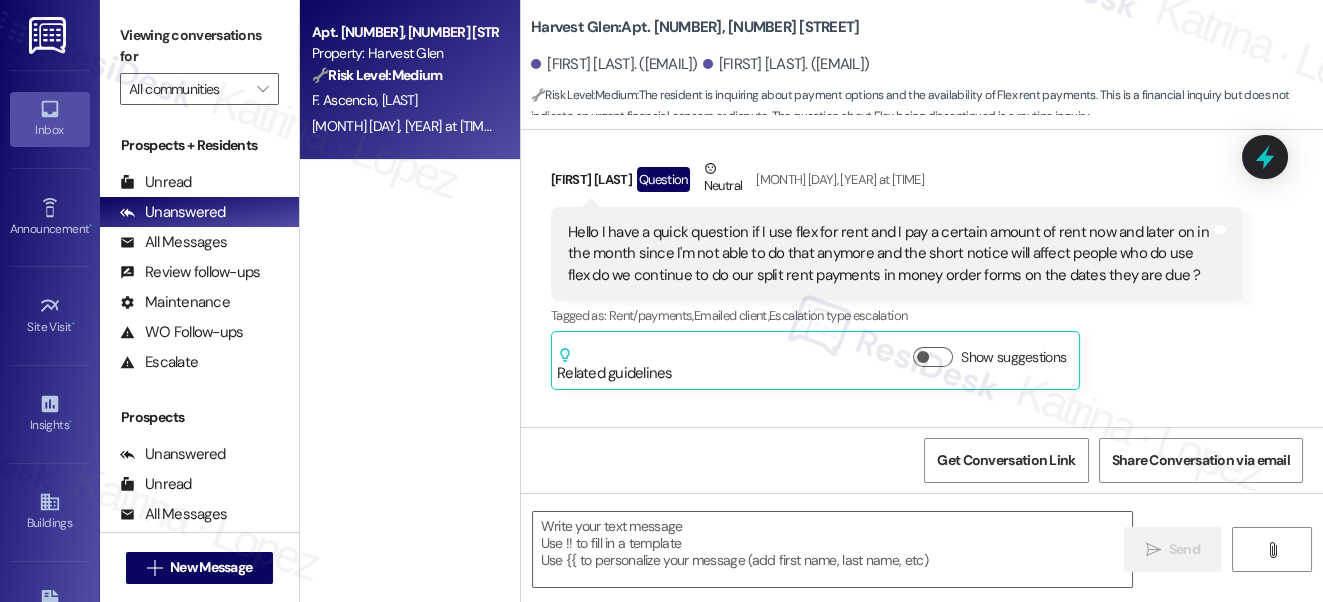 click on "[ResiDesk Escalation] (Low risk) - Action Needed (Can they split payment in money order) with Harvest Glen: Apt. [NUMBER], [NUMBER] [STREET] ([NUMBER])" at bounding box center (952, 726) 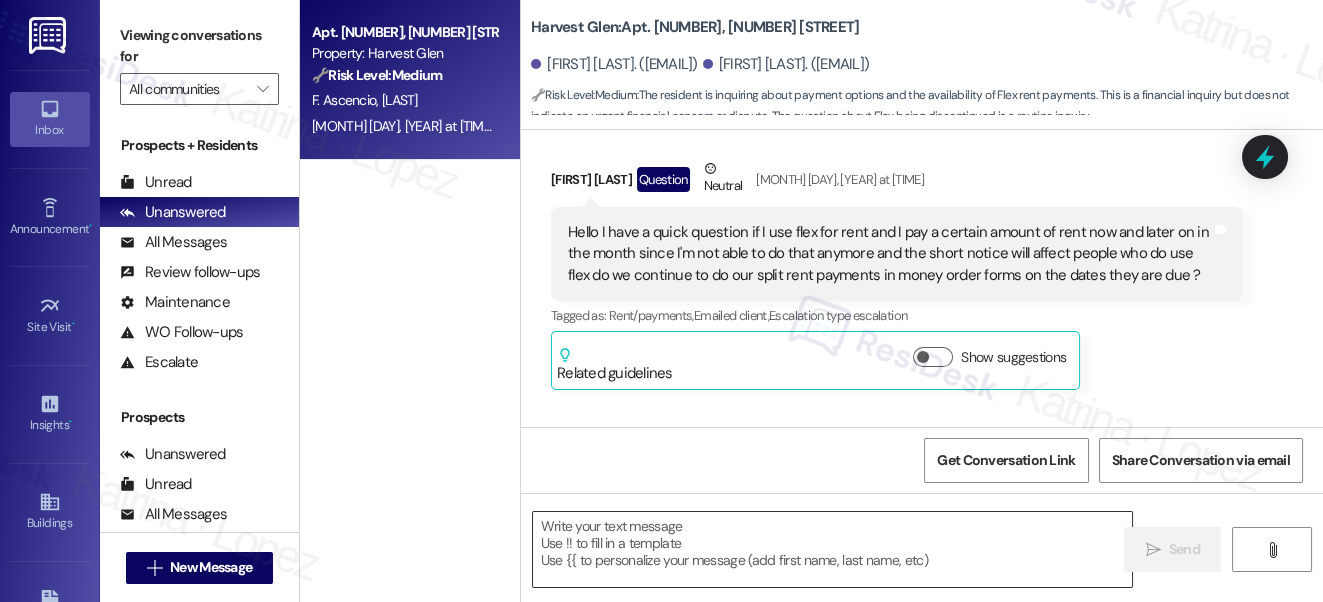 click at bounding box center [833, 549] 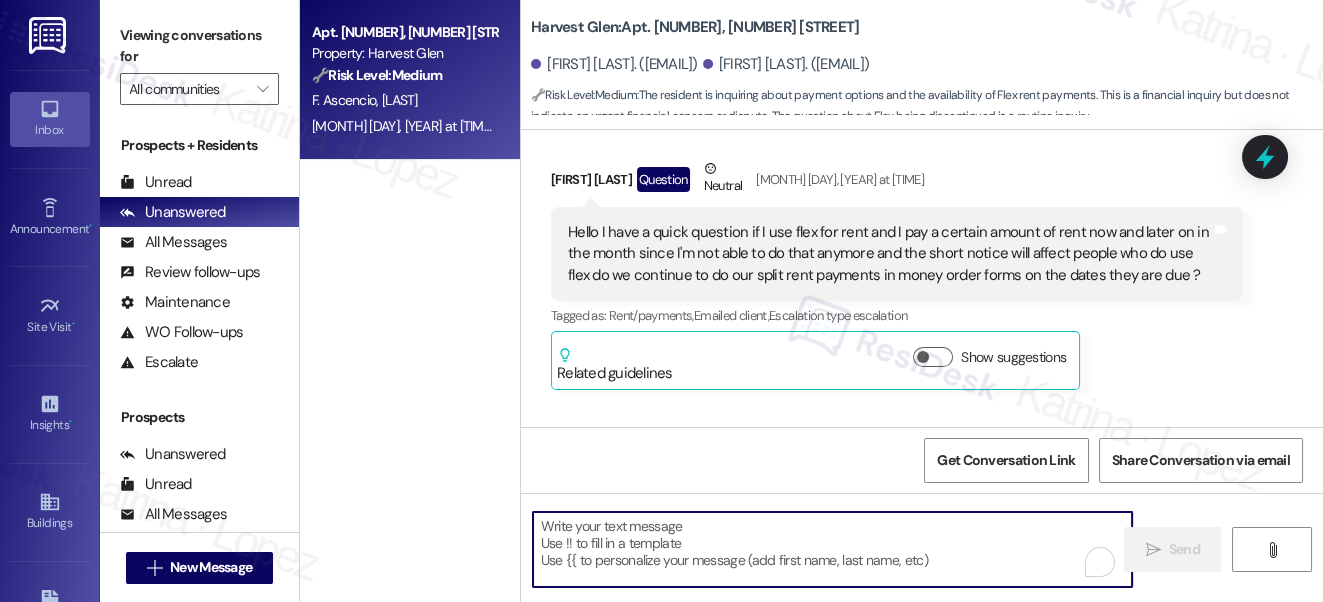 click on "Okay also is flex no longer an option to split rent does it have to be in full for future rent  Tags and notes" at bounding box center [850, 922] 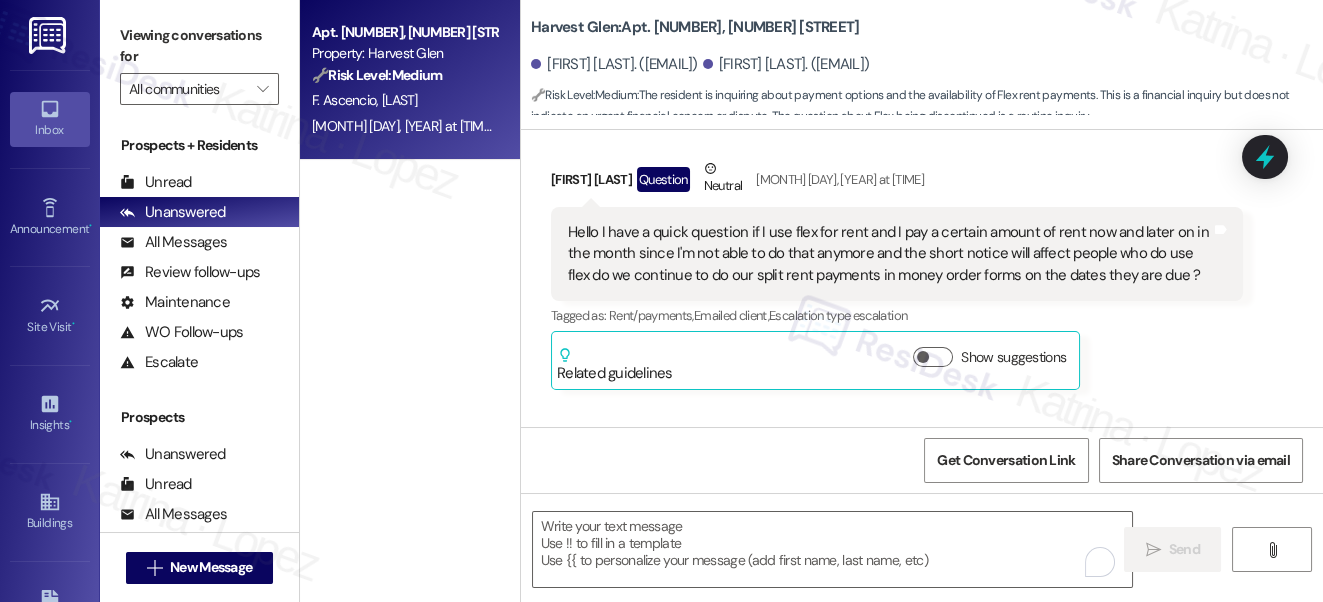 click on "Okay also is flex no longer an option to split rent does it have to be in full for future rent" at bounding box center [842, 922] 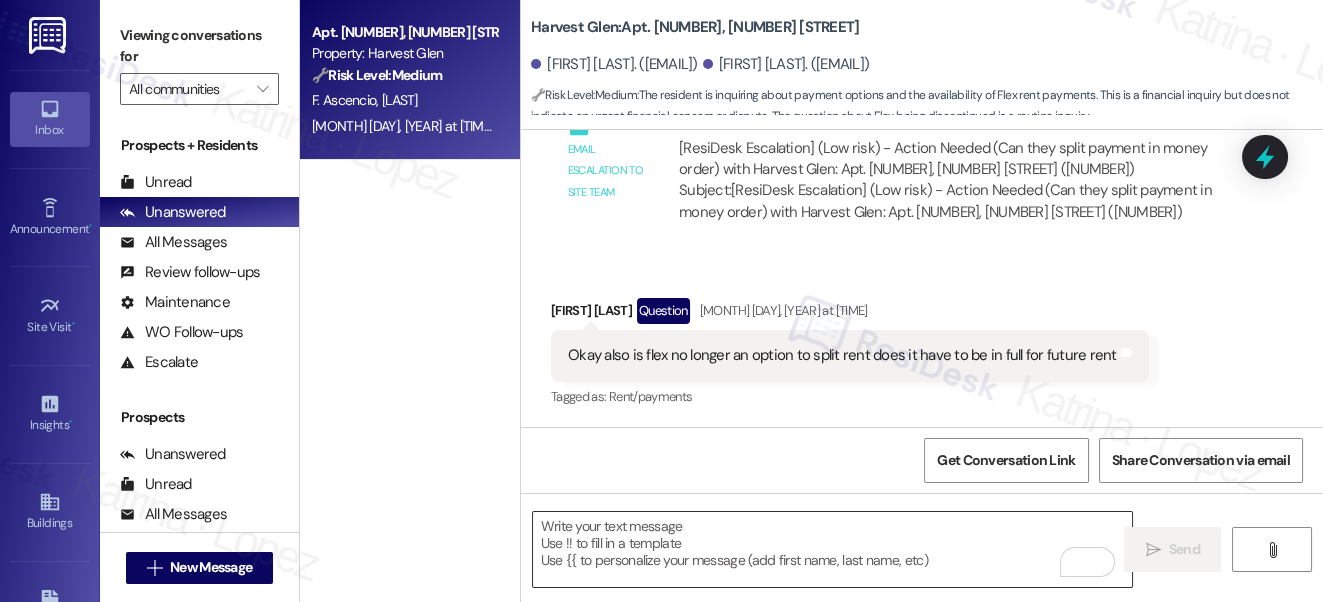 click at bounding box center [833, 549] 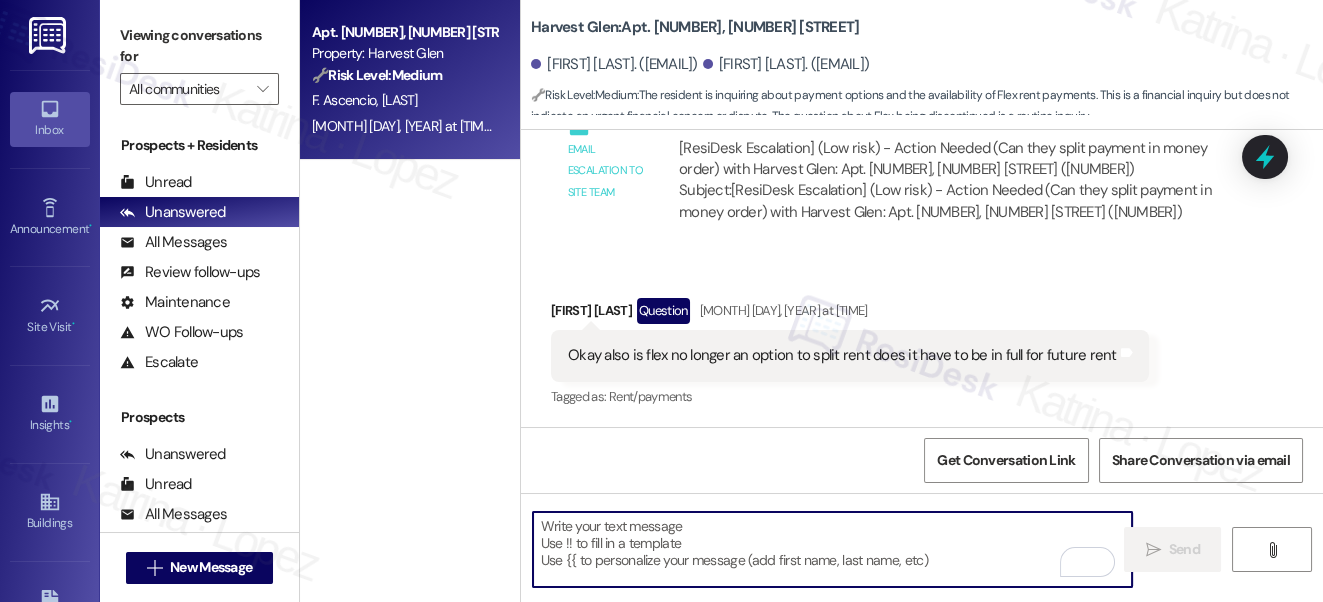 click on "Okay also is flex no longer an option to split rent does it have to be in full for future rent" at bounding box center (842, 355) 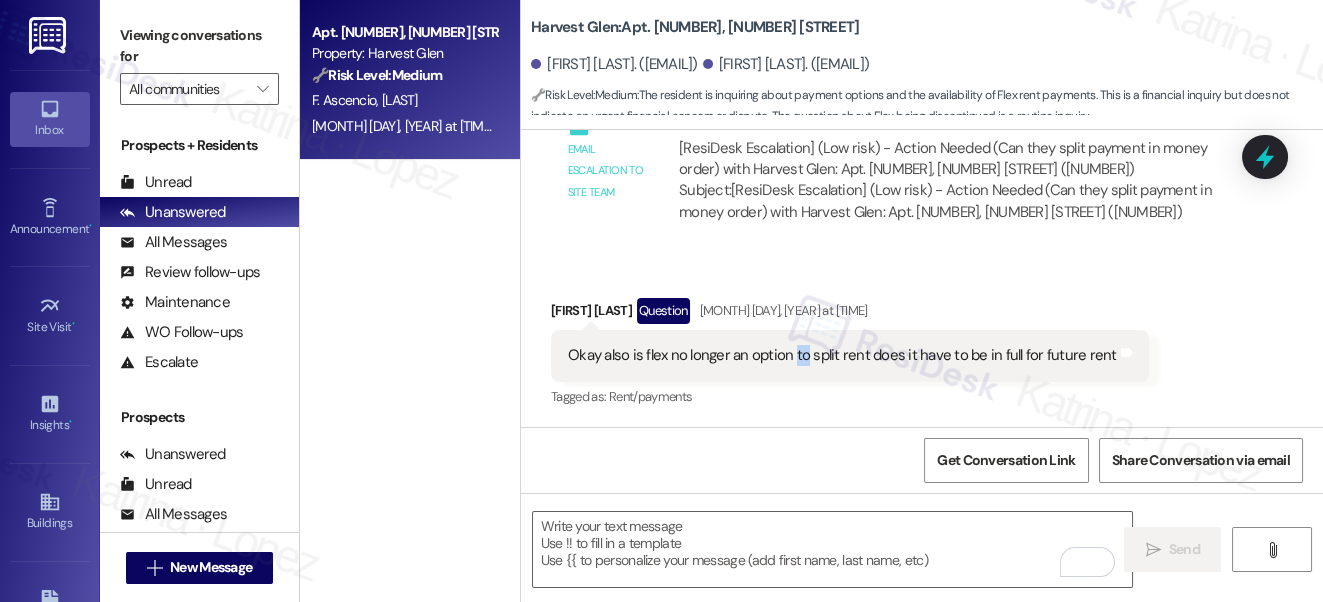 click on "Okay also is flex no longer an option to split rent does it have to be in full for future rent" at bounding box center (842, 355) 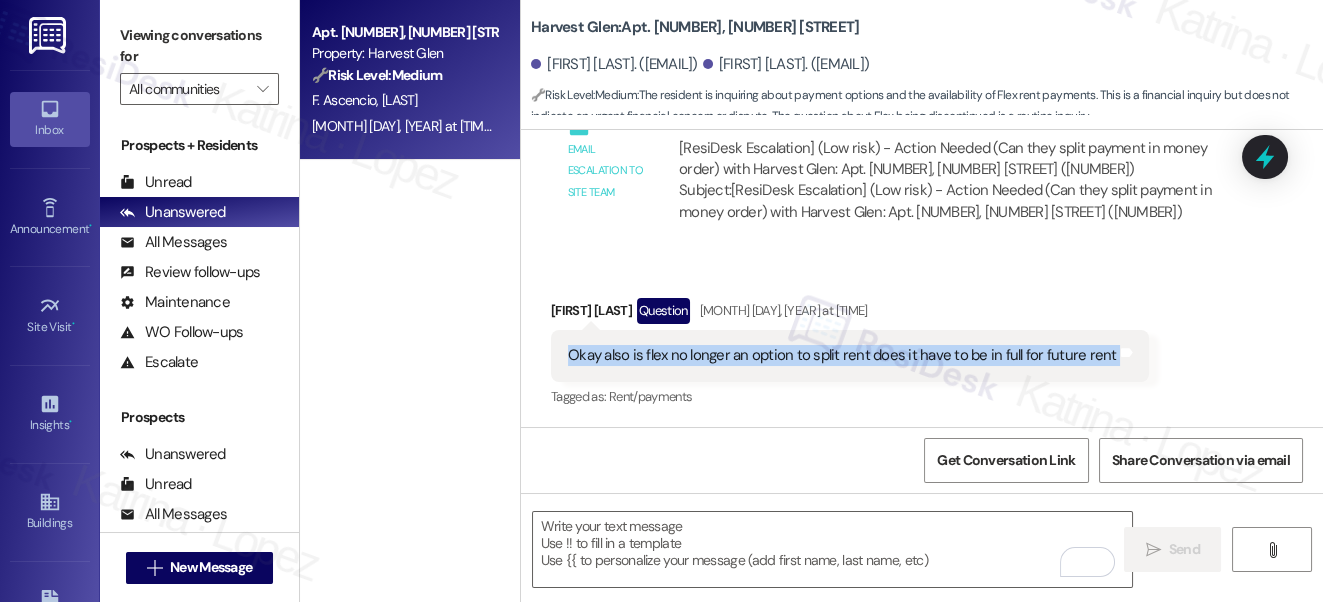 click on "Okay also is flex no longer an option to split rent does it have to be in full for future rent" at bounding box center [842, 355] 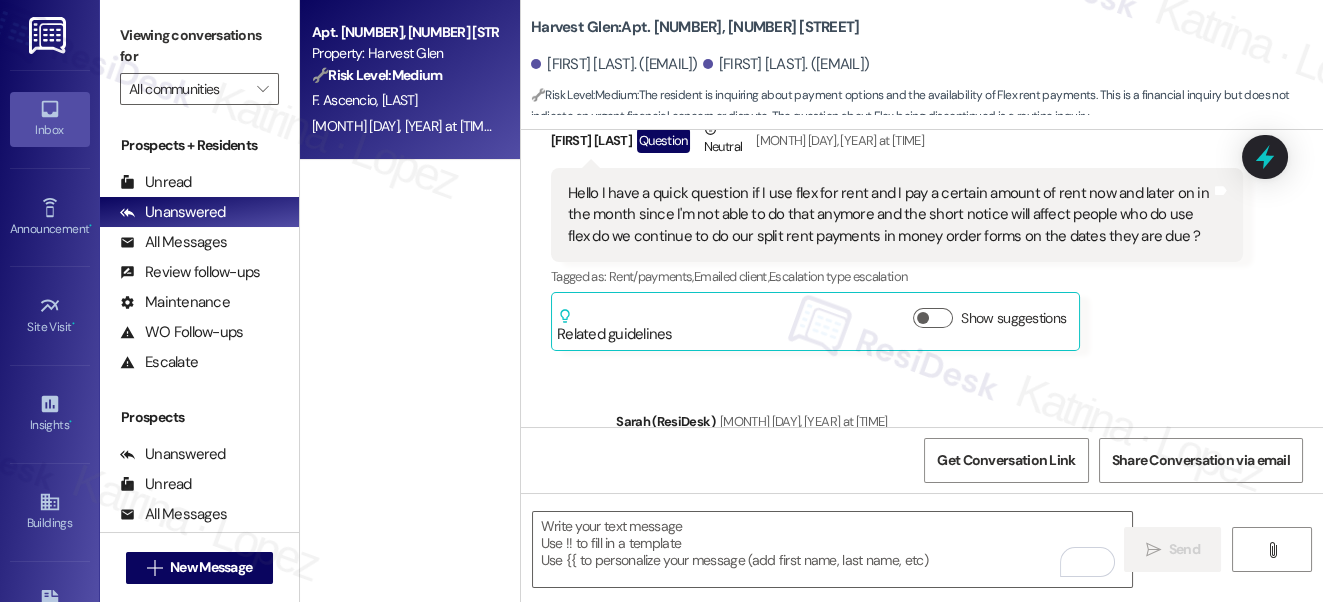 scroll, scrollTop: 10218, scrollLeft: 0, axis: vertical 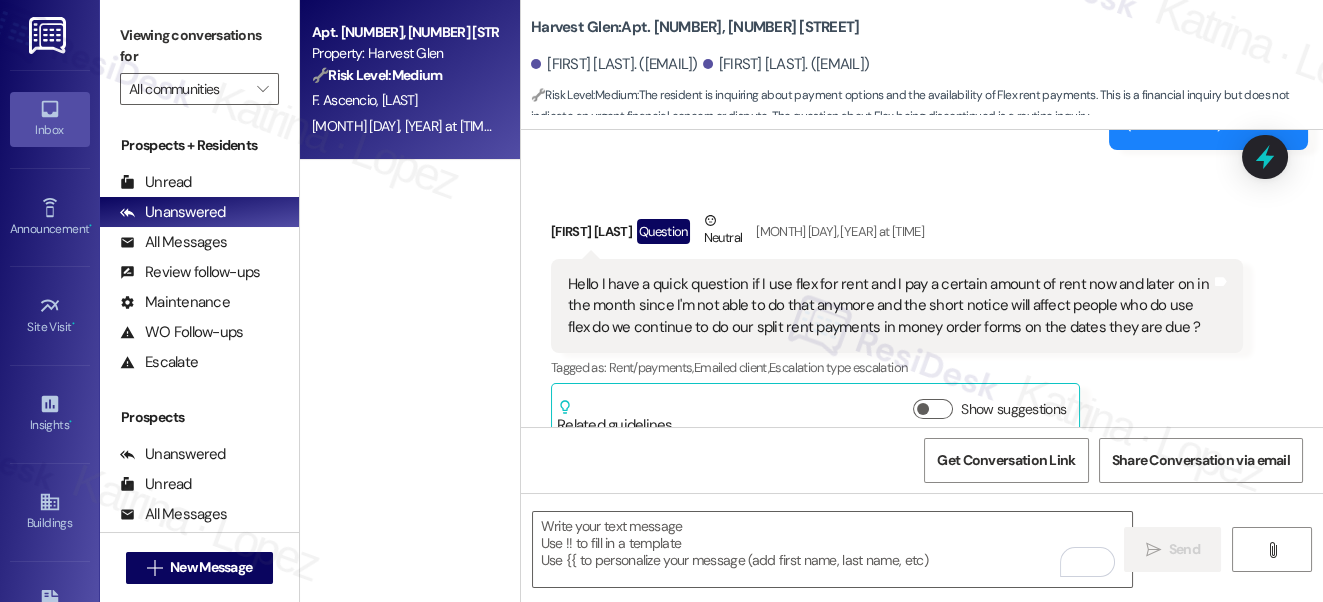 click on "Hello I have a quick question if I use flex for rent and I pay a certain amount of rent now and later on in the month since I'm not able to do that anymore and the short notice will affect people who do use flex do we continue to do our split rent payments in money order forms on the dates they are due ?" at bounding box center (889, 306) 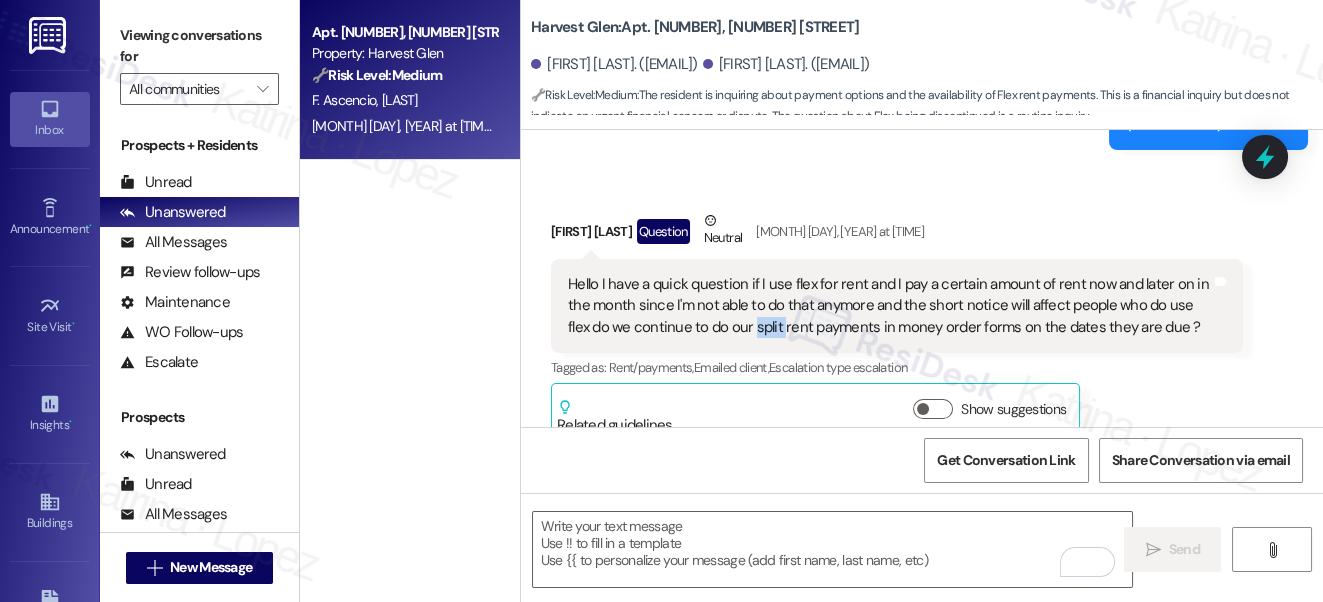 click on "Hello I have a quick question if I use flex for rent and I pay a certain amount of rent now and later on in the month since I'm not able to do that anymore and the short notice will affect people who do use flex do we continue to do our split rent payments in money order forms on the dates they are due ?" at bounding box center (889, 306) 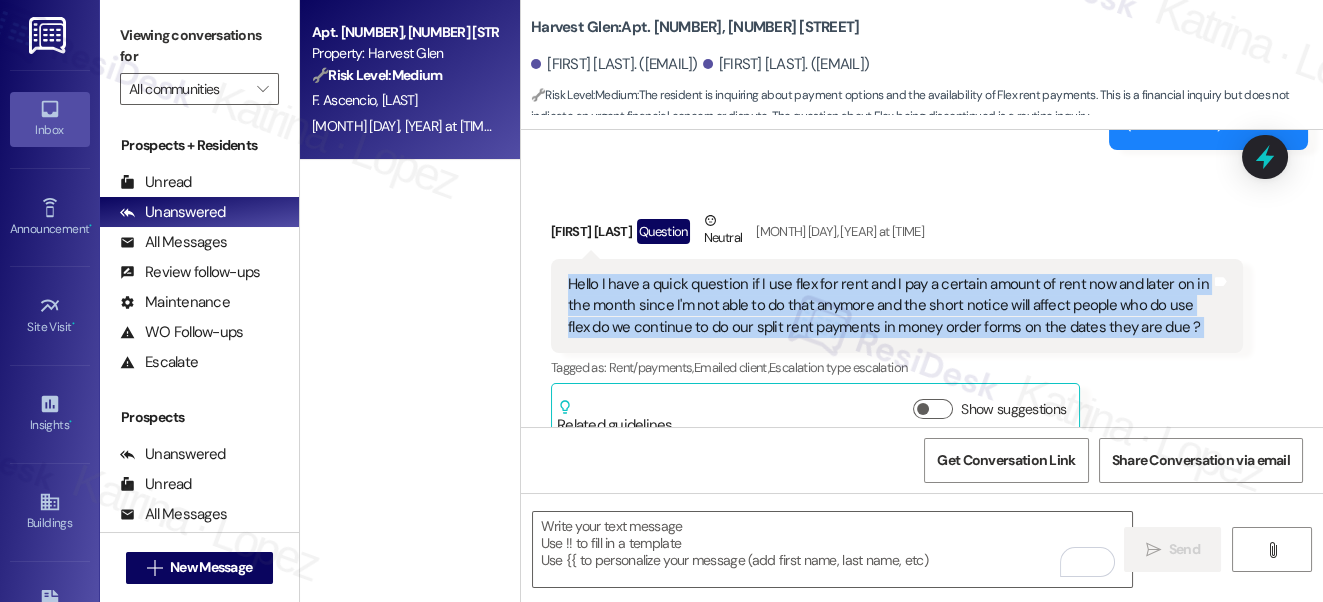 click on "Hello I have a quick question if I use flex for rent and I pay a certain amount of rent now and later on in the month since I'm not able to do that anymore and the short notice will affect people who do use flex do we continue to do our split rent payments in money order forms on the dates they are due ?" at bounding box center (889, 306) 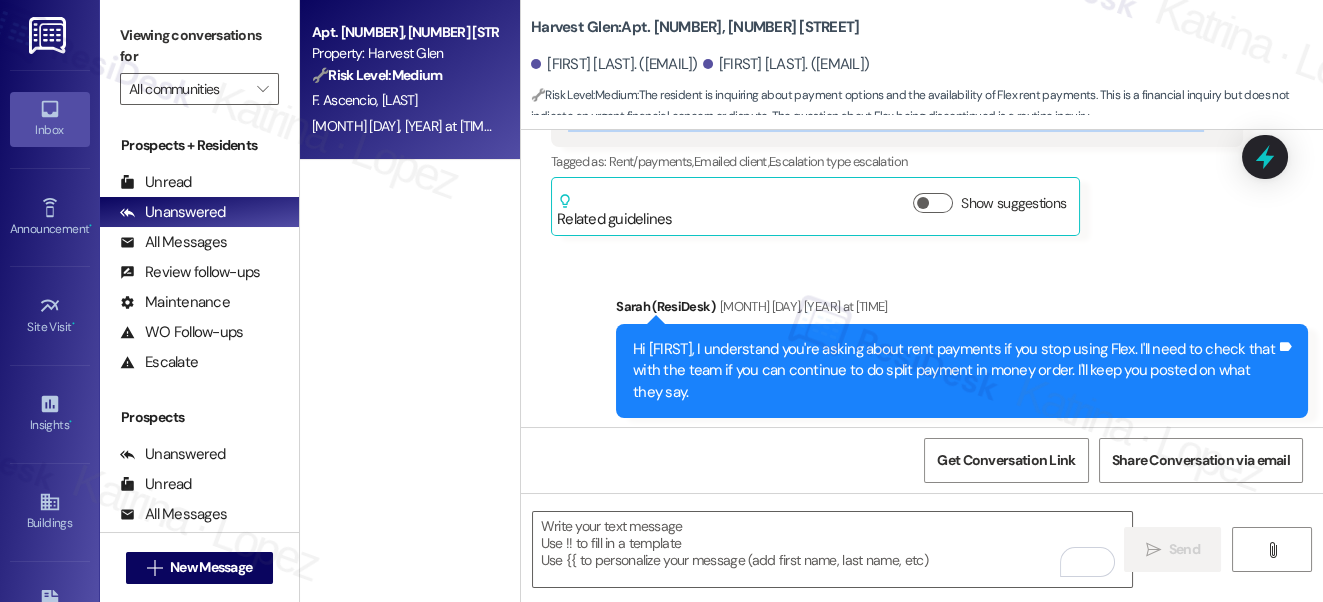 scroll, scrollTop: 10491, scrollLeft: 0, axis: vertical 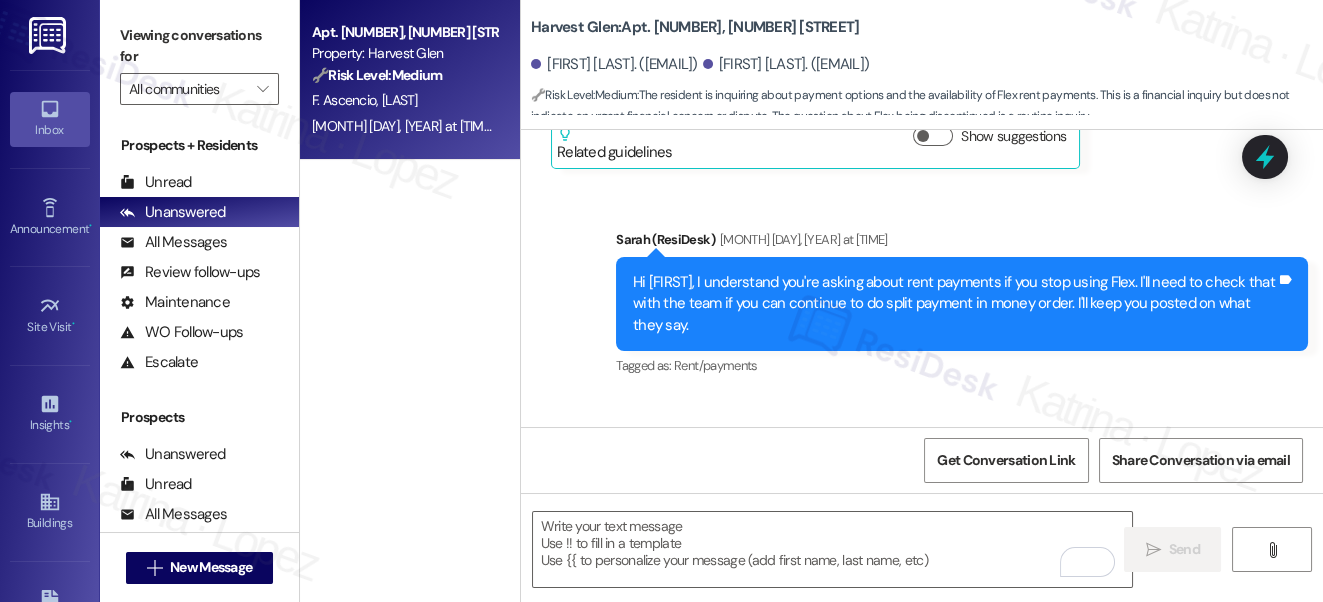 click on "Hi [FIRST], I understand you're asking about rent payments if you stop using Flex. I'll need to check that with the team if you can continue to do split payment in money order. I'll keep you posted on what they say." at bounding box center (954, 304) 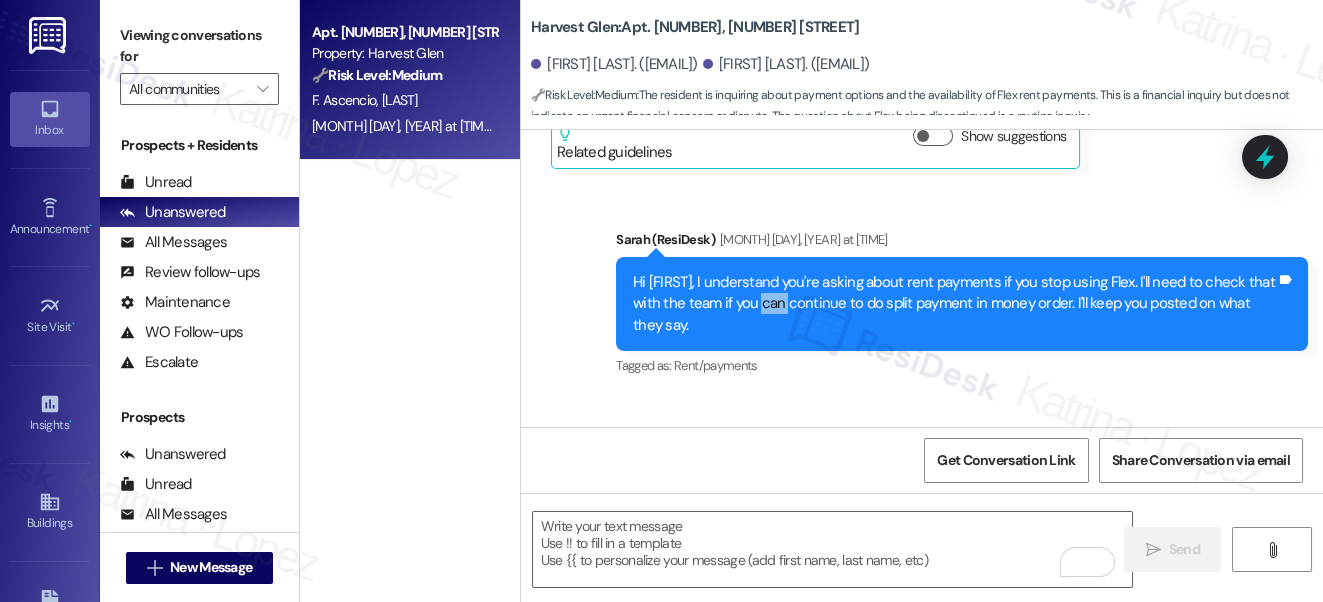 click on "Hi [FIRST], I understand you're asking about rent payments if you stop using Flex. I'll need to check that with the team if you can continue to do split payment in money order. I'll keep you posted on what they say." at bounding box center [954, 304] 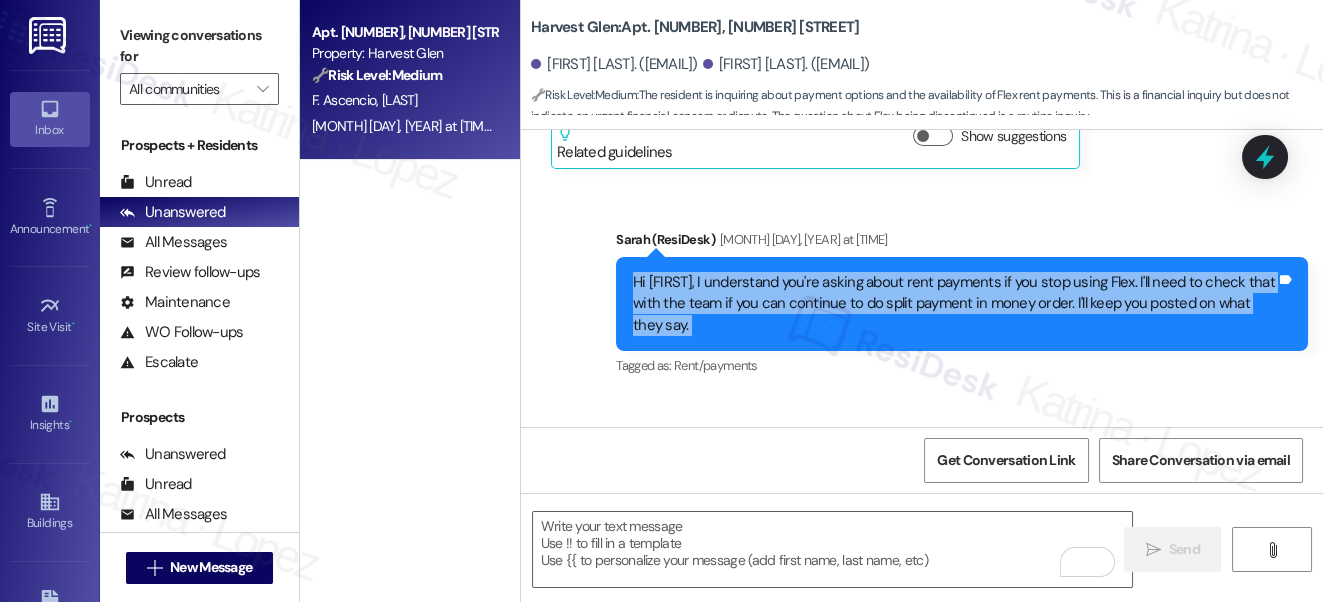 click on "Hi [FIRST], I understand you're asking about rent payments if you stop using Flex. I'll need to check that with the team if you can continue to do split payment in money order. I'll keep you posted on what they say." at bounding box center (954, 304) 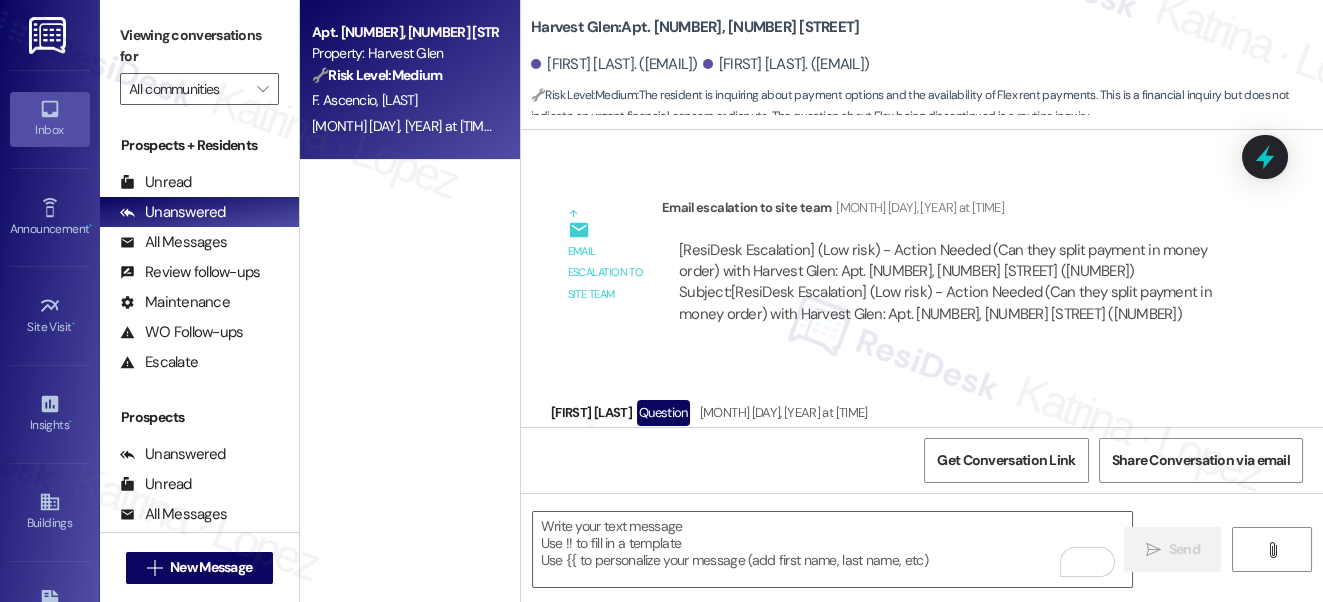 scroll, scrollTop: 10855, scrollLeft: 0, axis: vertical 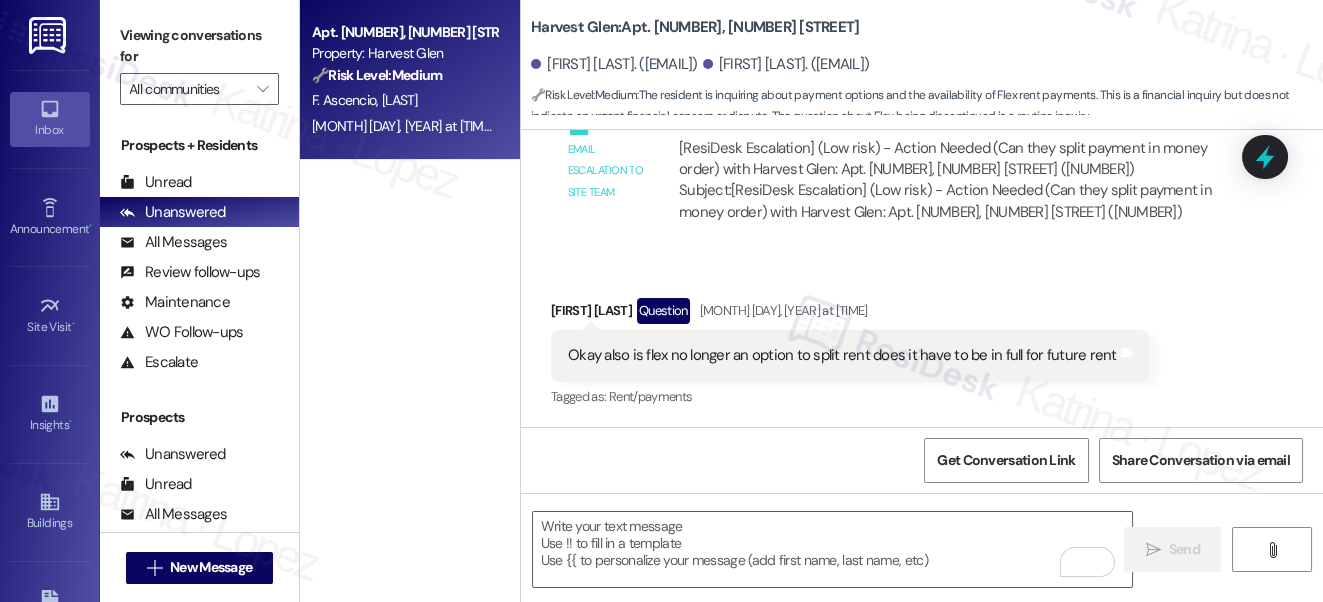 click on "Okay also is flex no longer an option to split rent does it have to be in full for future rent" at bounding box center [842, 355] 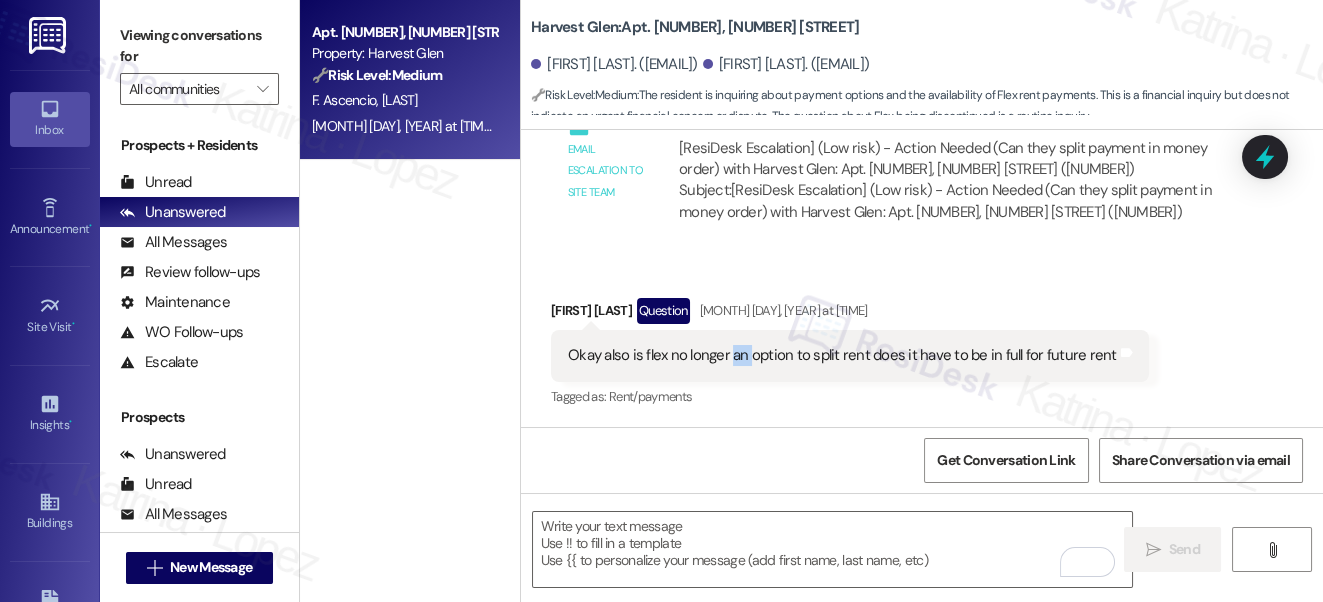 click on "Okay also is flex no longer an option to split rent does it have to be in full for future rent" at bounding box center (842, 355) 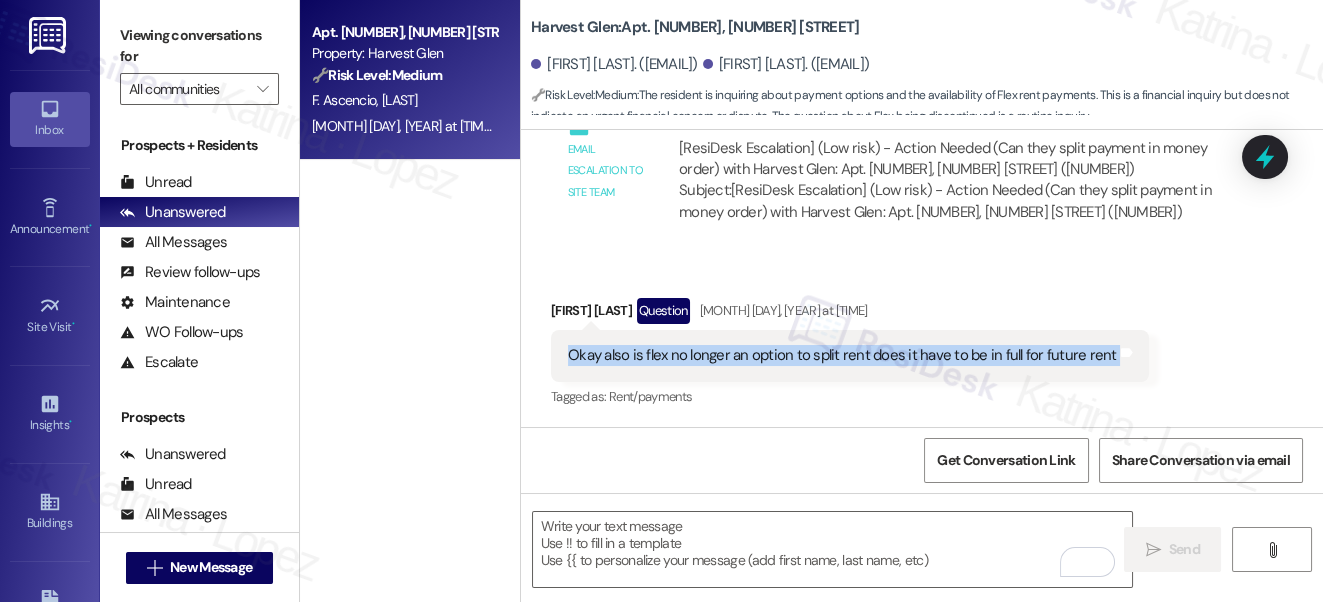 click on "Okay also is flex no longer an option to split rent does it have to be in full for future rent" at bounding box center (842, 355) 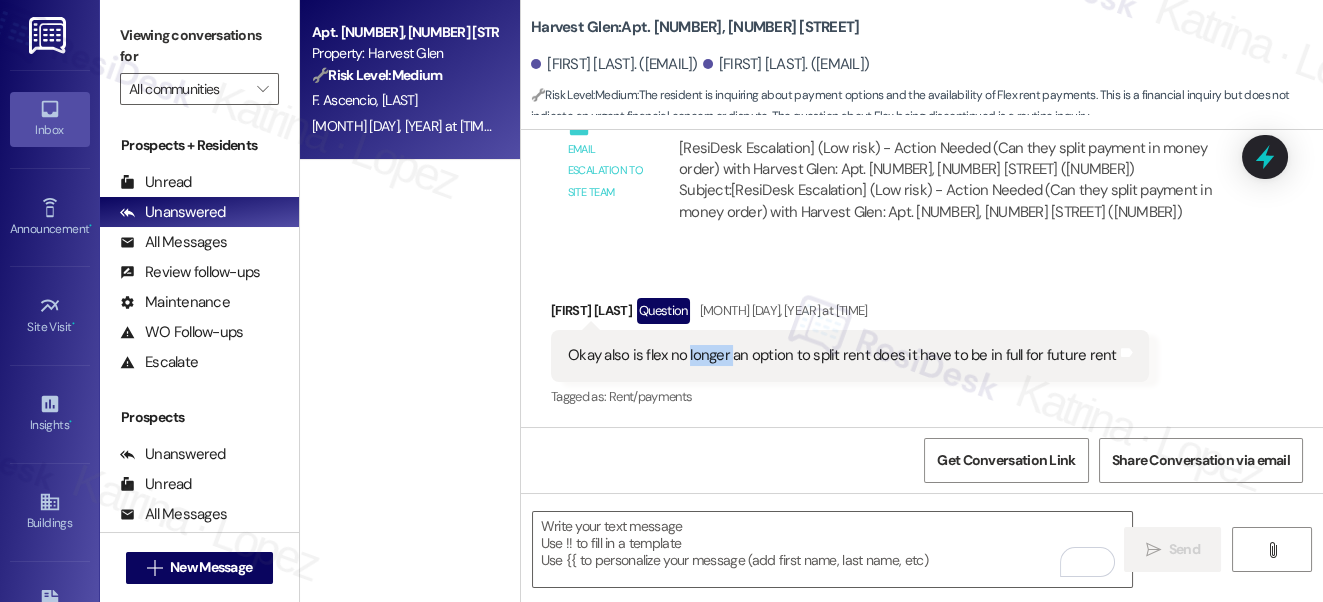 click on "Okay also is flex no longer an option to split rent does it have to be in full for future rent" at bounding box center (842, 355) 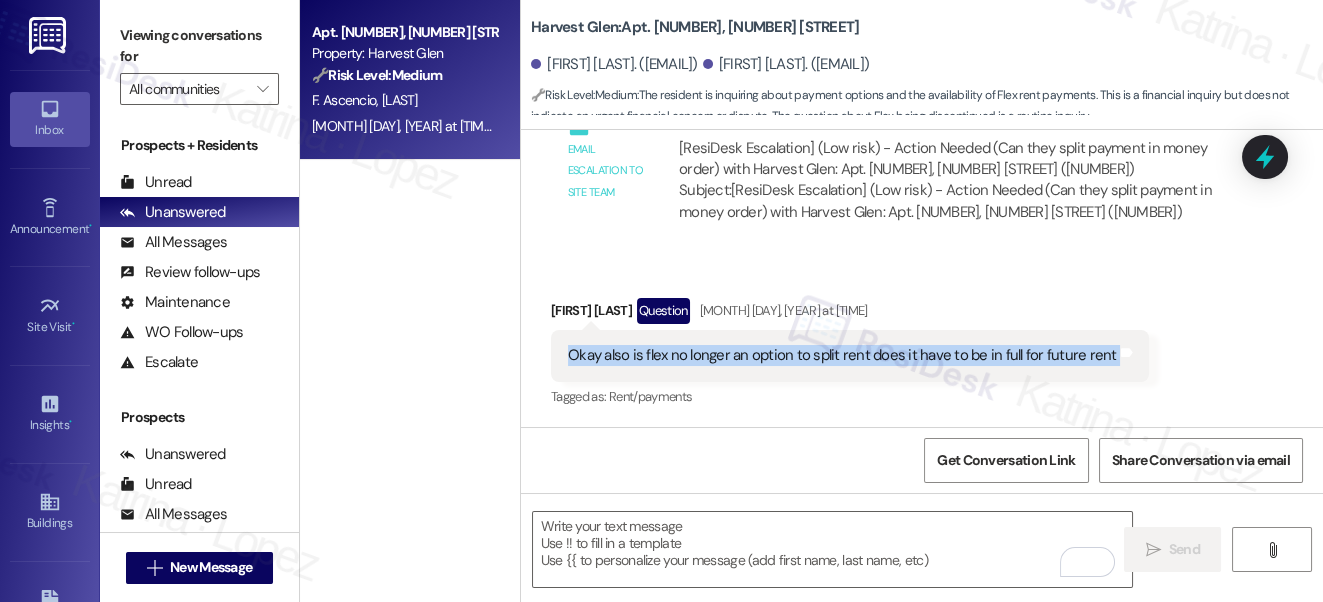 click on "Okay also is flex no longer an option to split rent does it have to be in full for future rent" at bounding box center [842, 355] 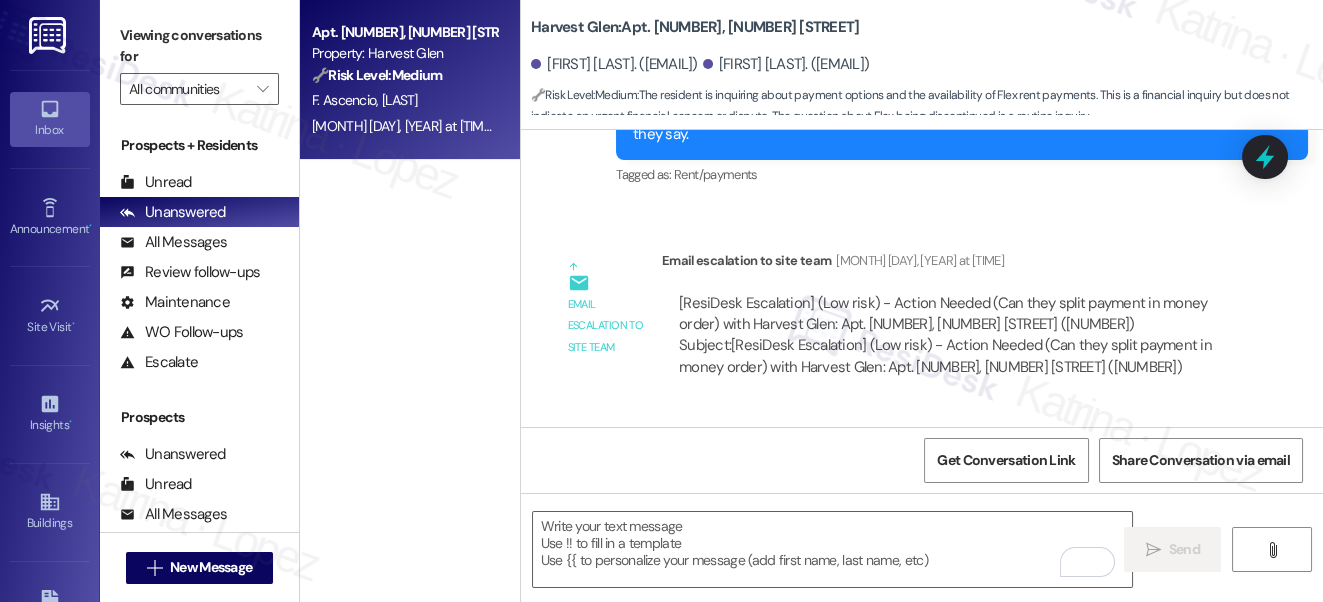 scroll, scrollTop: 10673, scrollLeft: 0, axis: vertical 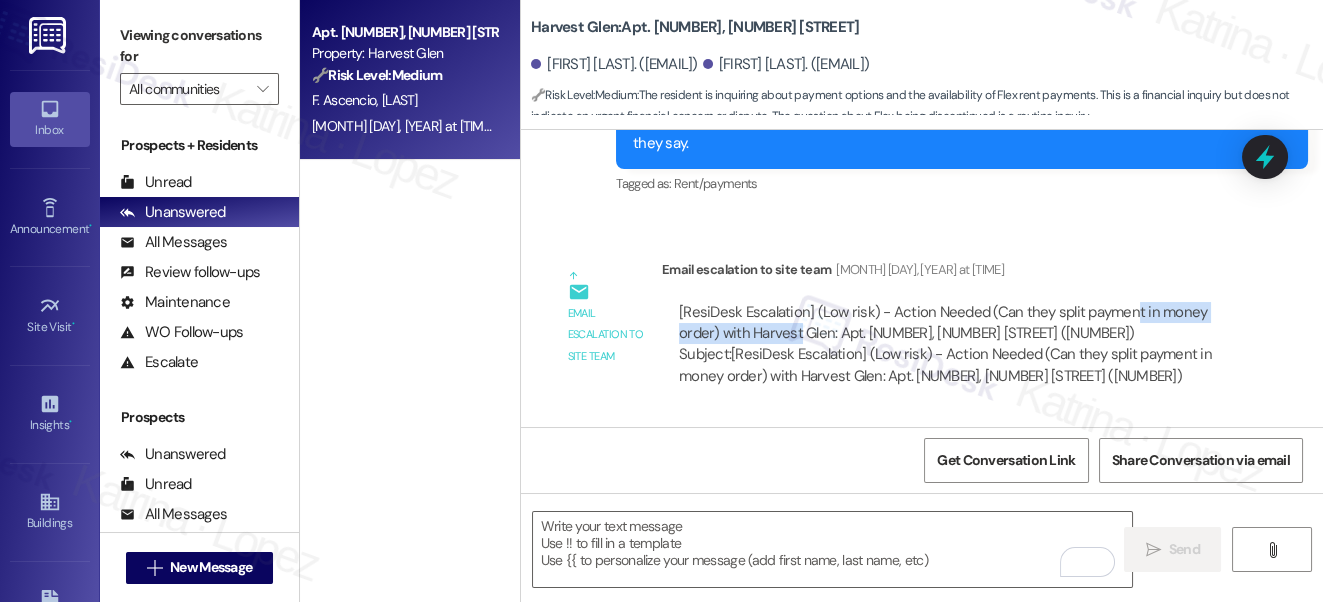 drag, startPoint x: 762, startPoint y: 337, endPoint x: 955, endPoint y: 336, distance: 193.0026 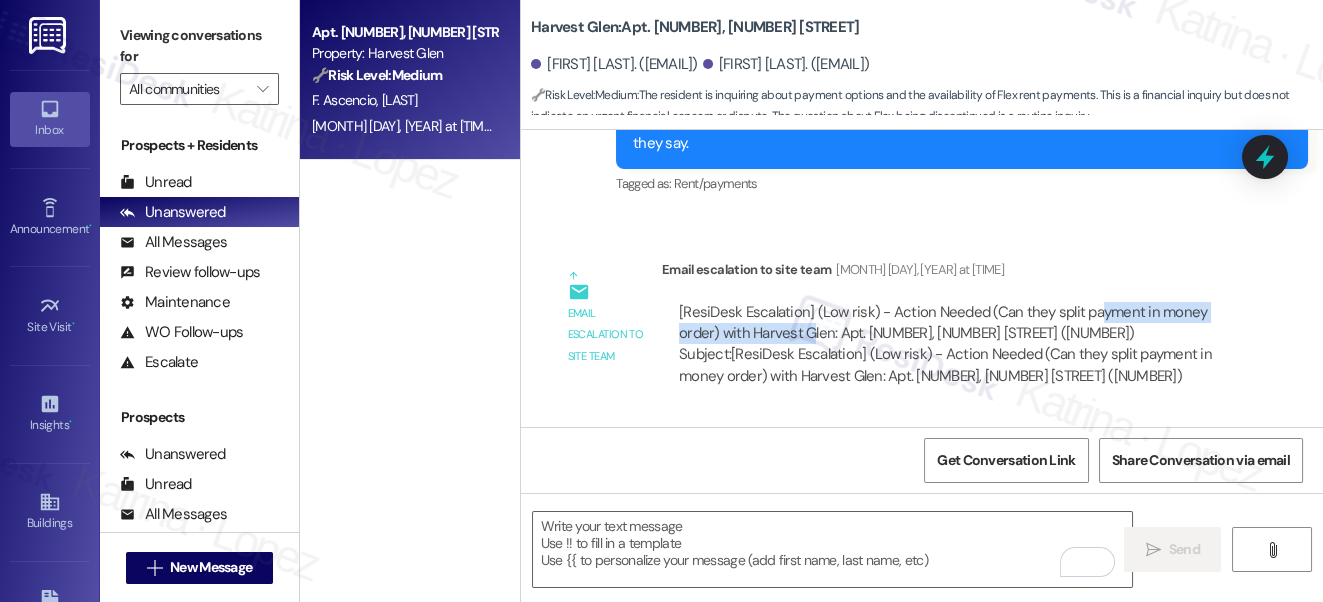 drag, startPoint x: 979, startPoint y: 335, endPoint x: 731, endPoint y: 335, distance: 248 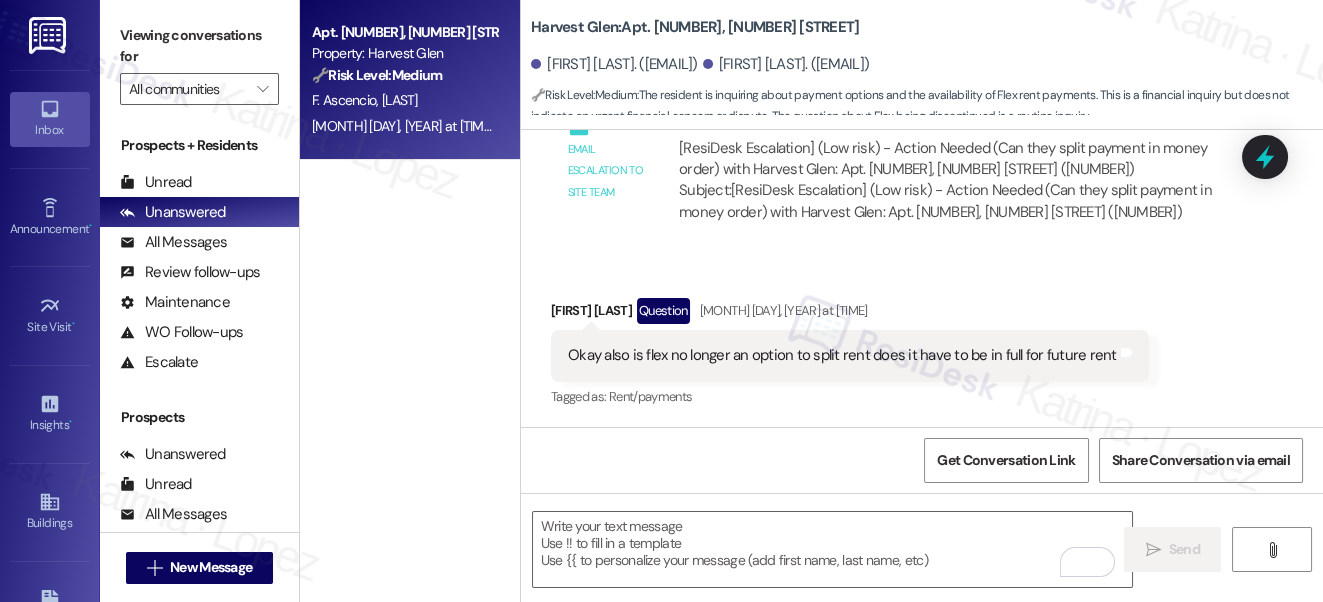 click on "Okay also is flex no longer an option to split rent does it have to be in full for future rent" at bounding box center (842, 355) 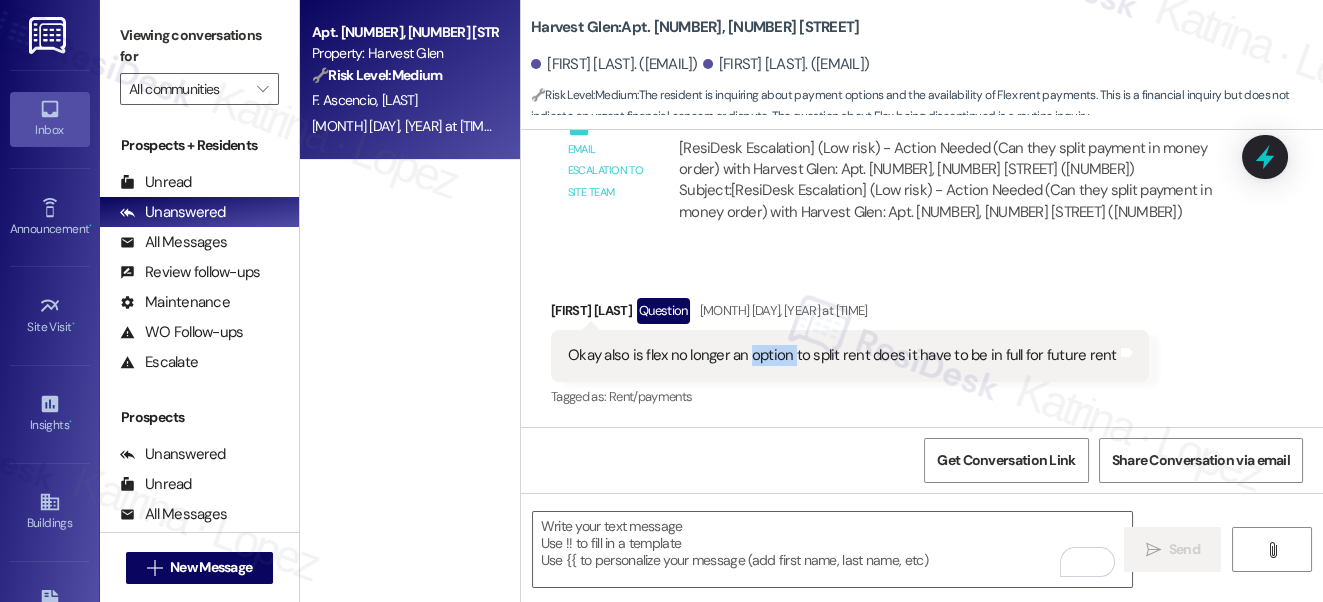 click on "Okay also is flex no longer an option to split rent does it have to be in full for future rent" at bounding box center (842, 355) 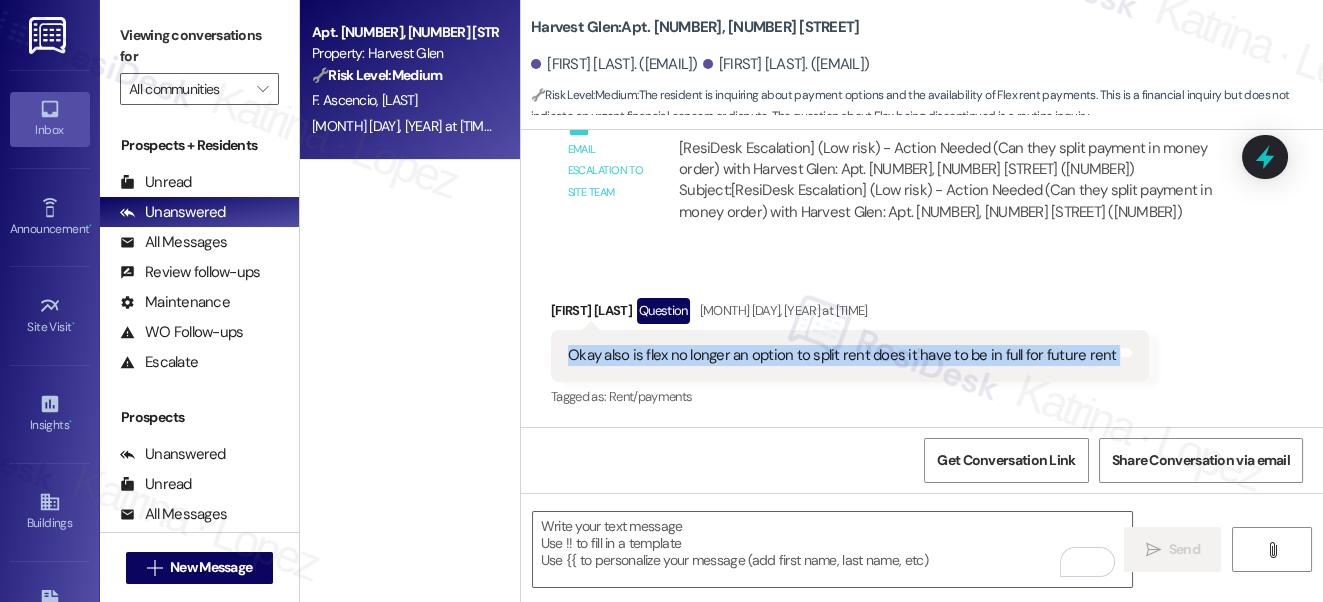 click on "Okay also is flex no longer an option to split rent does it have to be in full for future rent" at bounding box center (842, 355) 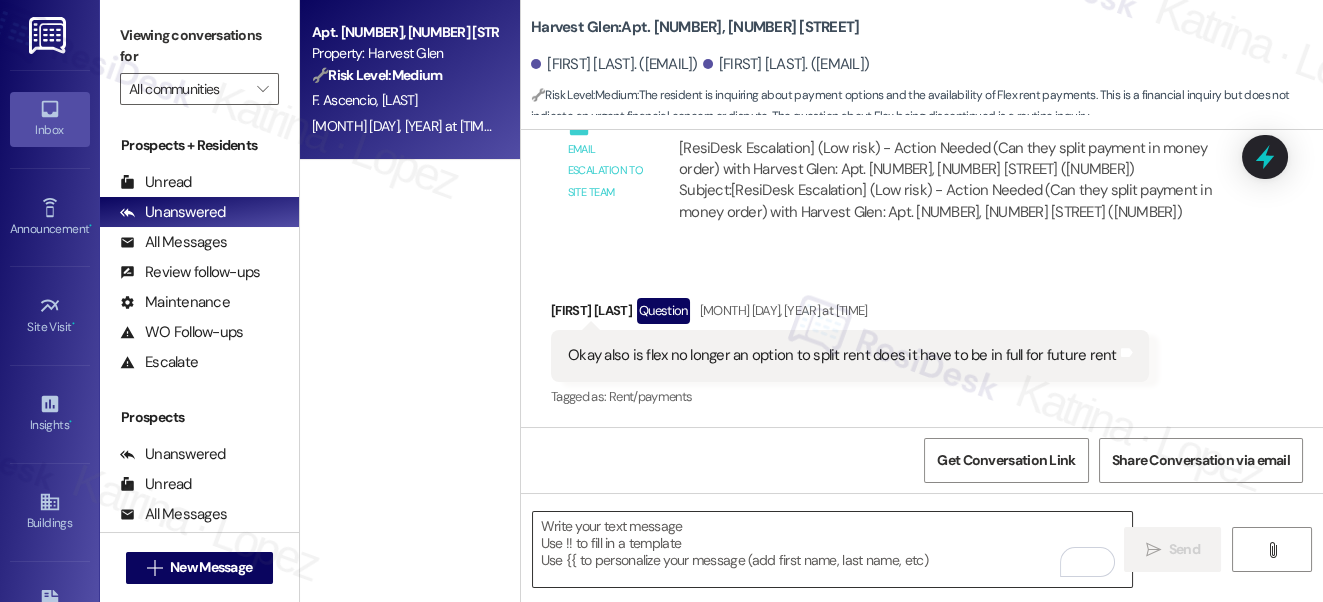 click at bounding box center [833, 549] 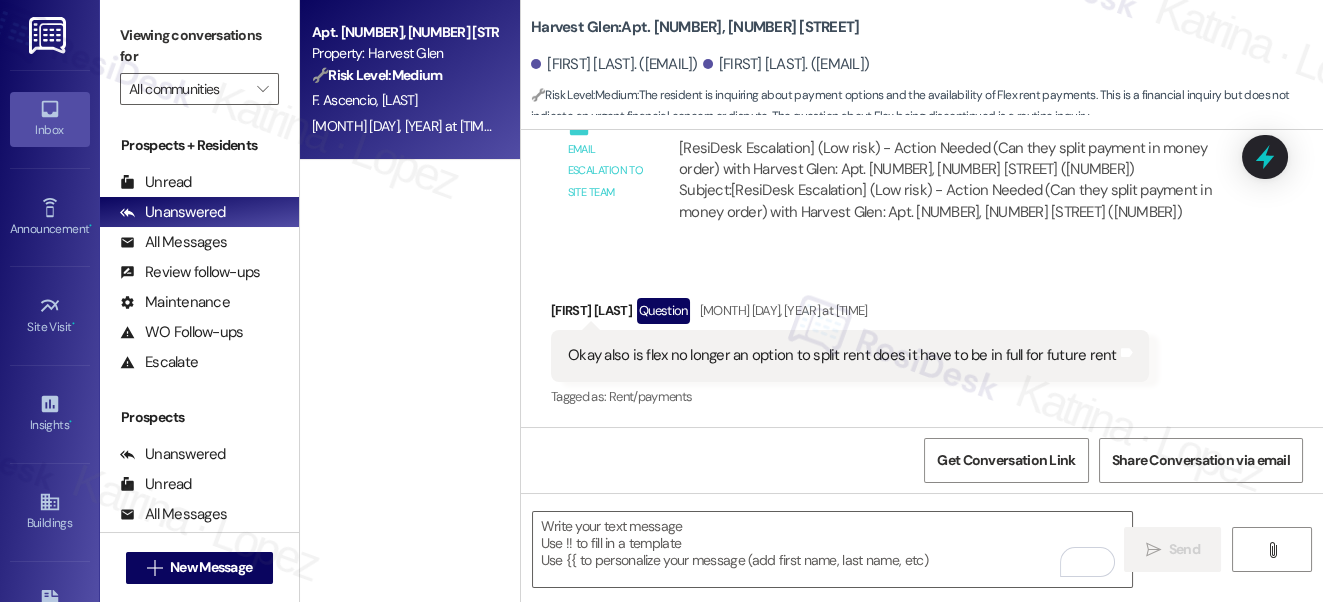 click on "Okay also is flex no longer an option to split rent does it have to be in full for future rent" at bounding box center (842, 355) 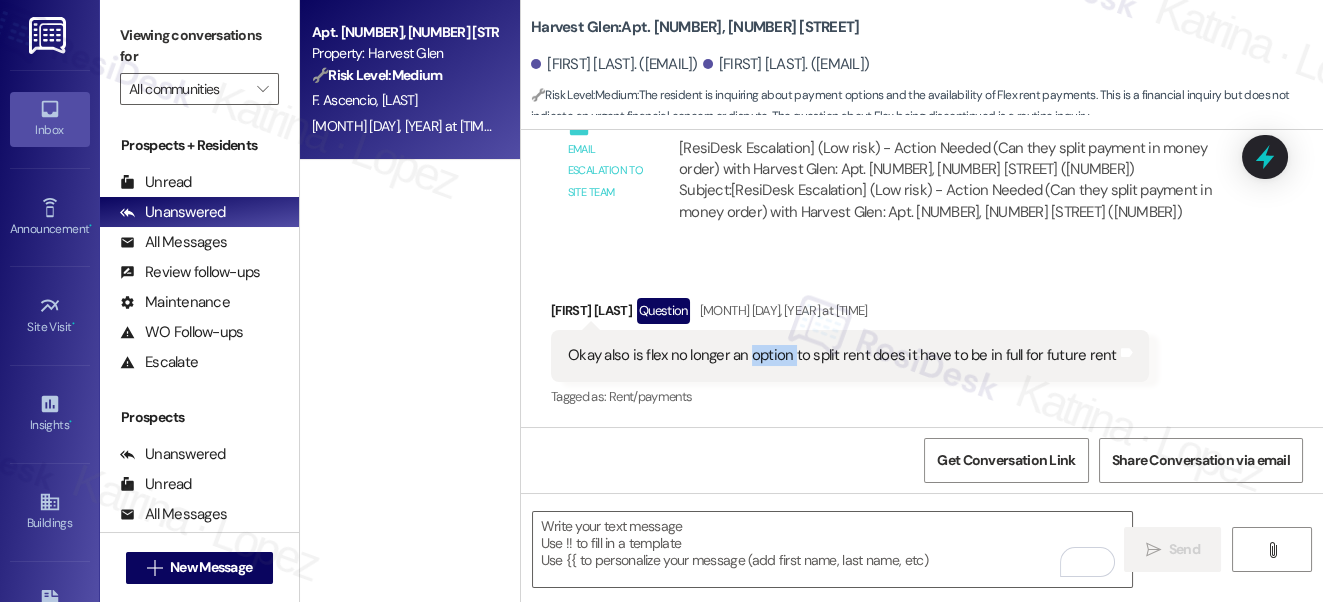 click on "Okay also is flex no longer an option to split rent does it have to be in full for future rent" at bounding box center (842, 355) 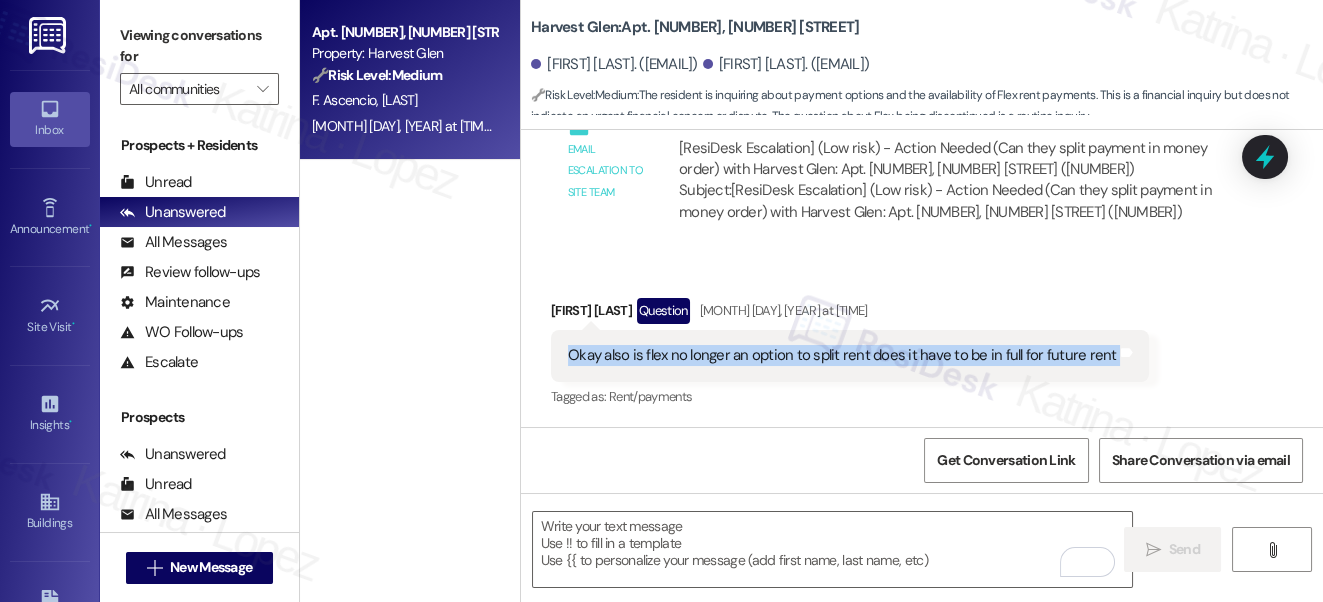 click on "Okay also is flex no longer an option to split rent does it have to be in full for future rent" at bounding box center (842, 355) 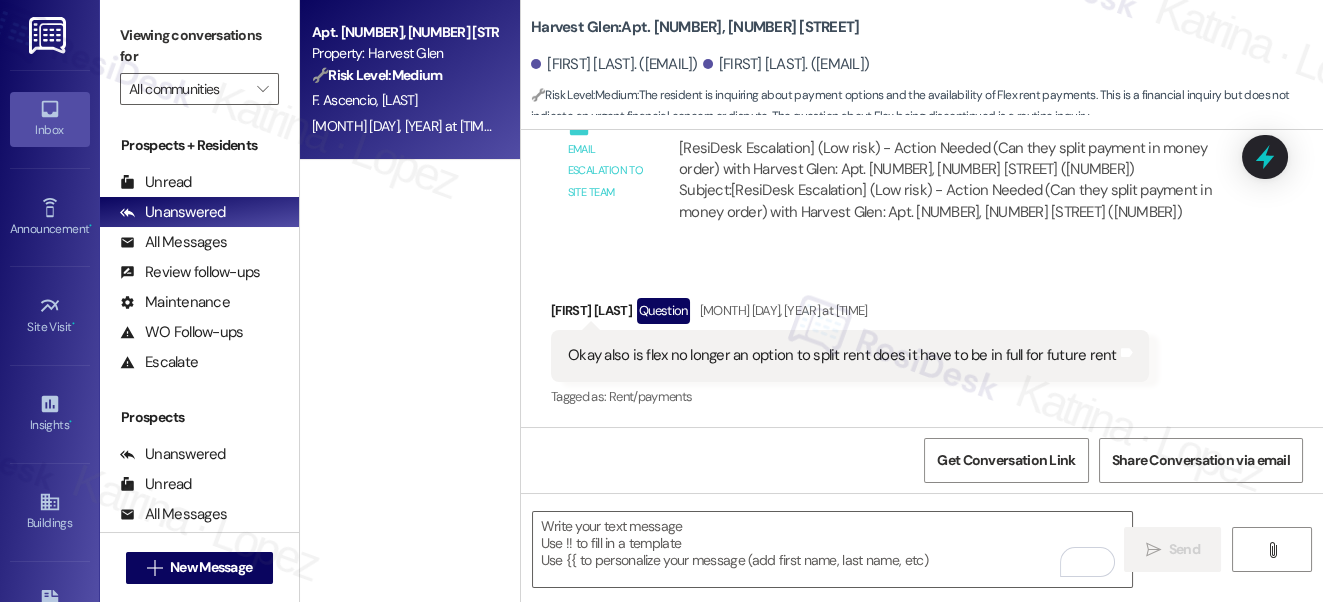 click on "Viewing conversations for" at bounding box center [199, 46] 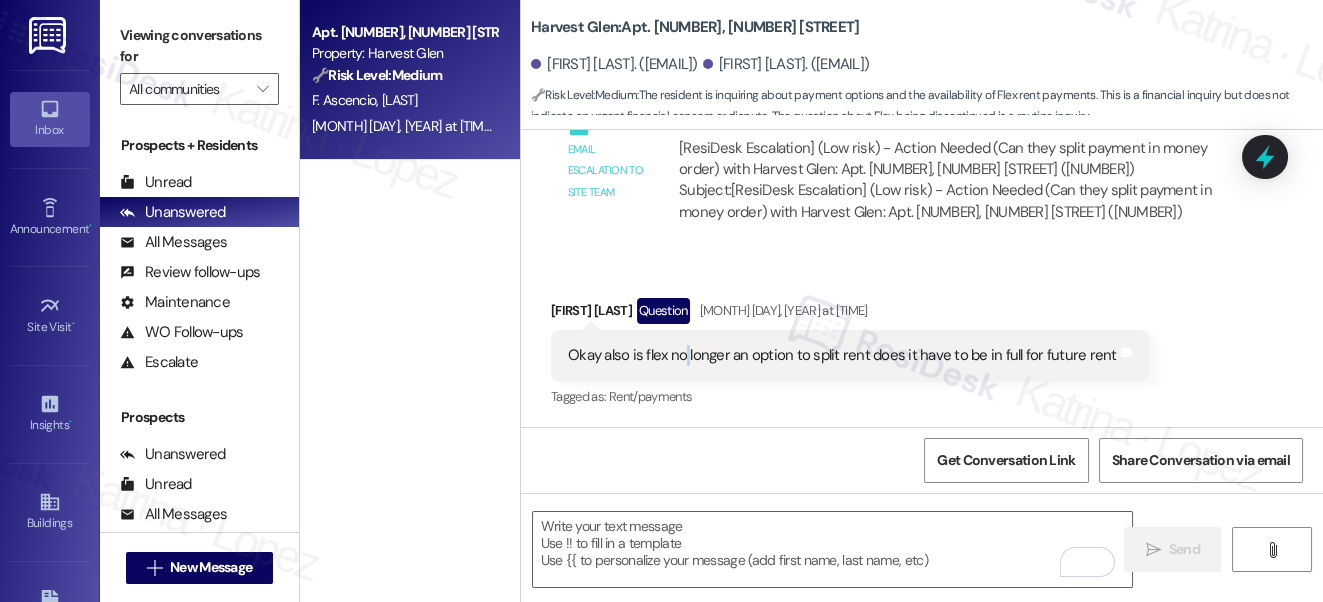 click on "Okay also is flex no longer an option to split rent does it have to be in full for future rent" at bounding box center (842, 355) 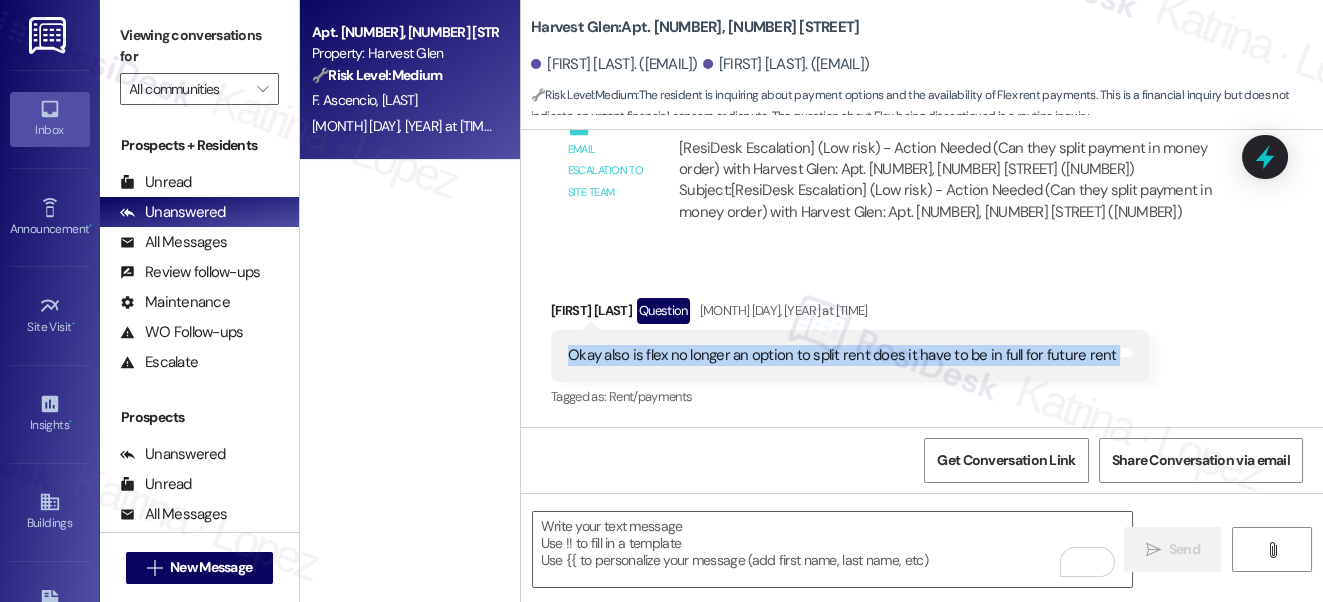 click on "Okay also is flex no longer an option to split rent does it have to be in full for future rent" at bounding box center [842, 355] 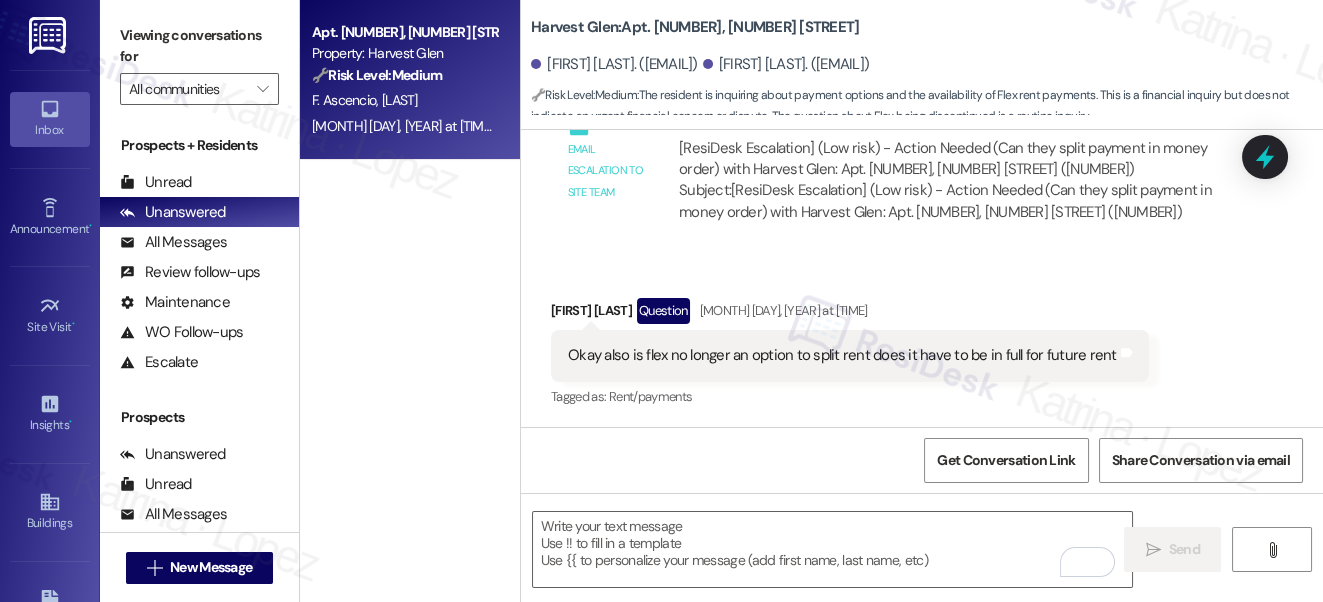 click on "Viewing conversations for" at bounding box center (199, 46) 